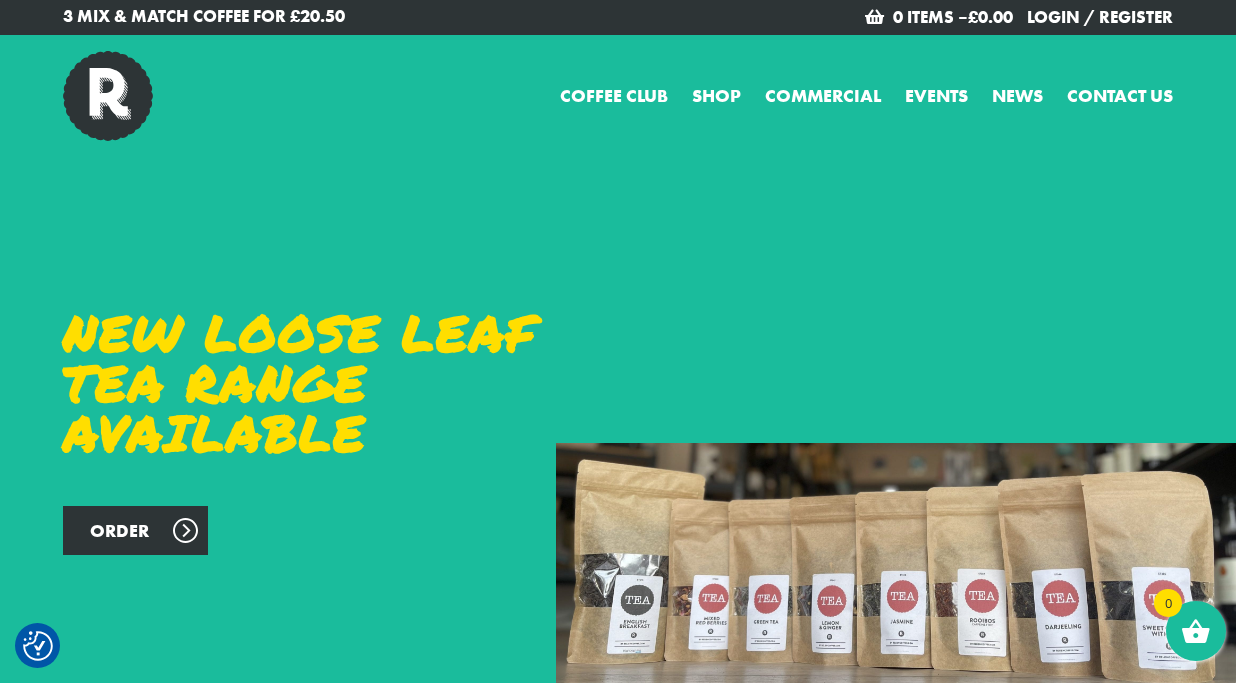 scroll, scrollTop: 372, scrollLeft: 0, axis: vertical 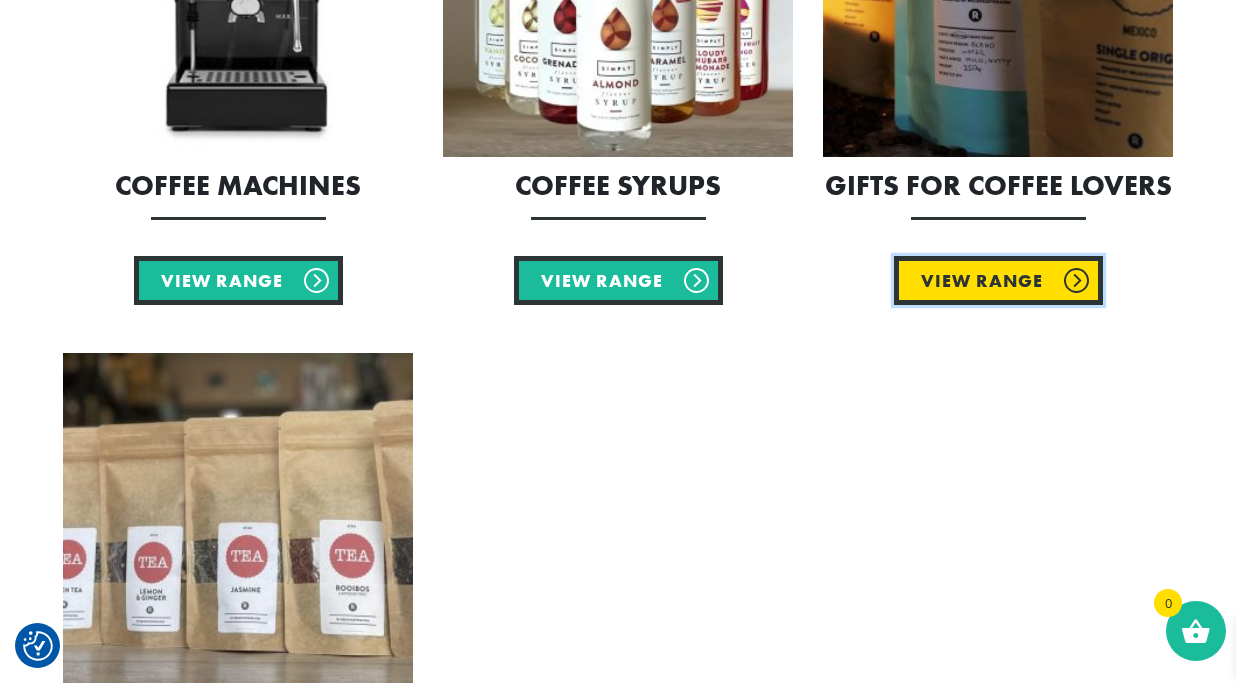 click on "View Range" at bounding box center [998, 280] 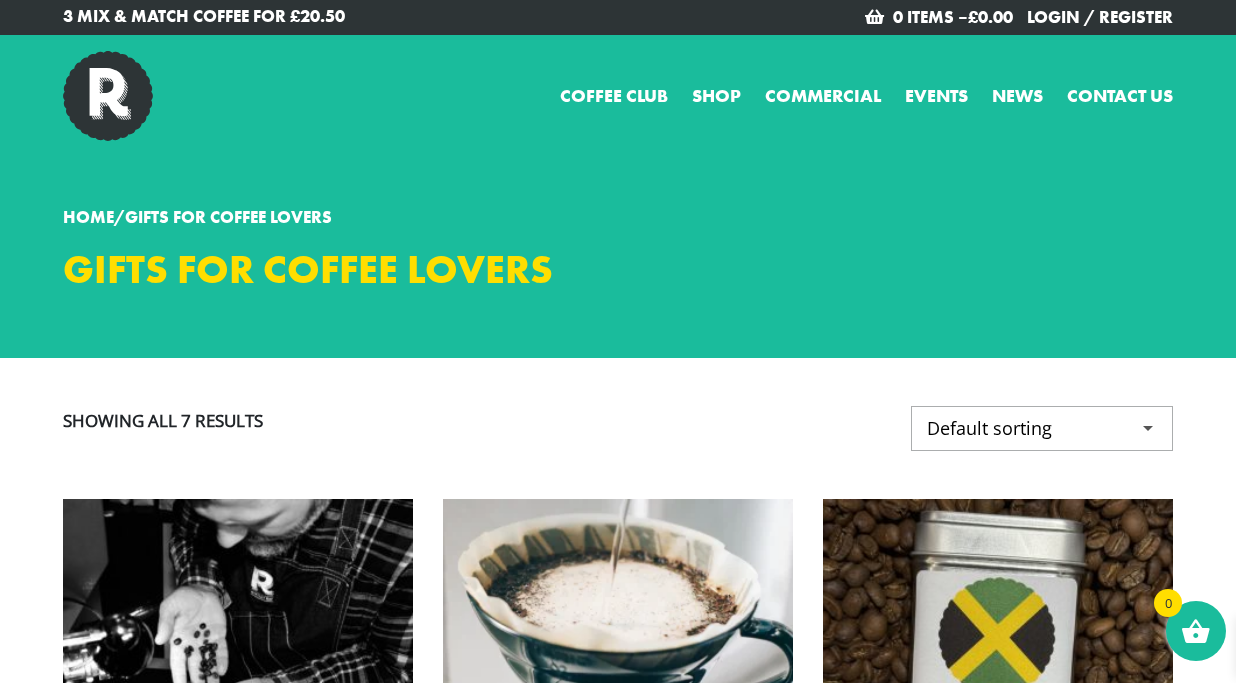 scroll, scrollTop: 0, scrollLeft: 0, axis: both 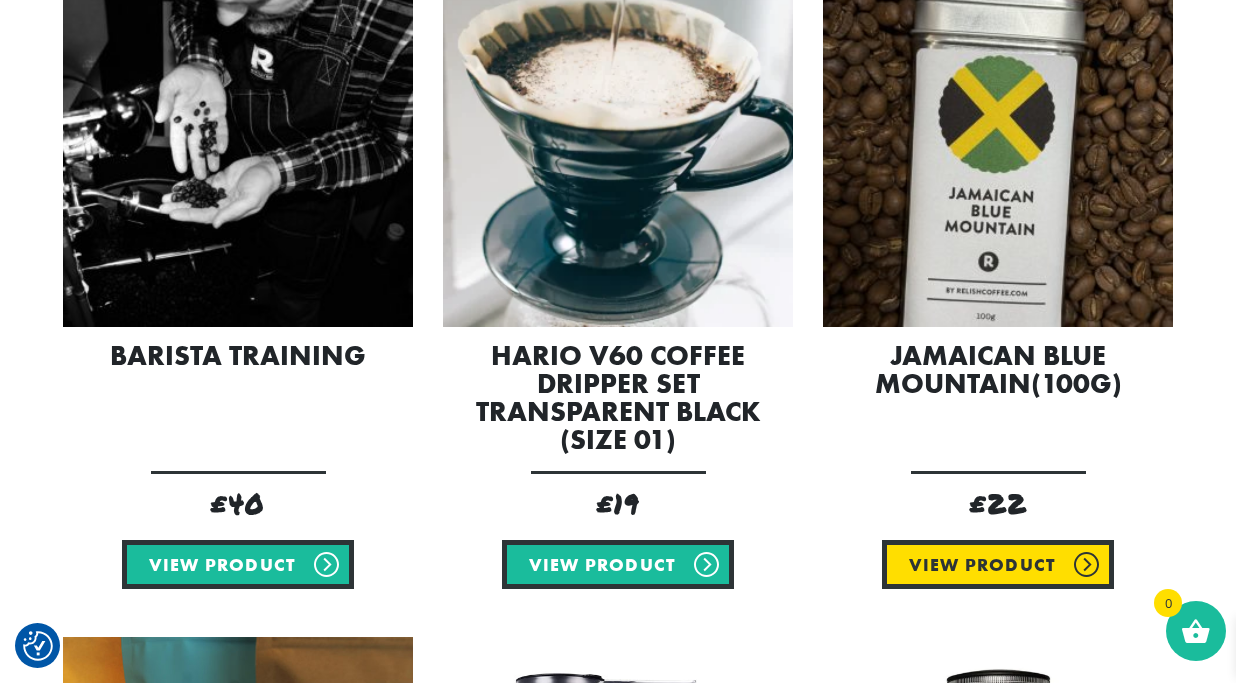 click on "View product" at bounding box center [998, 564] 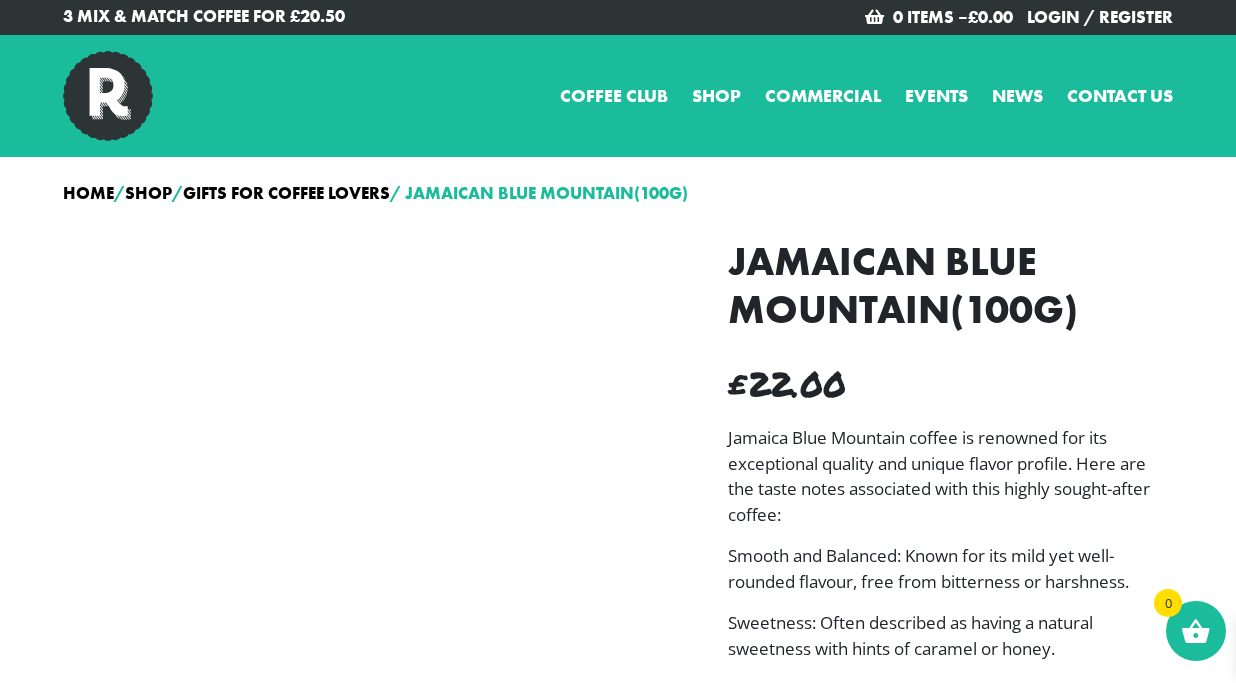 scroll, scrollTop: 0, scrollLeft: 0, axis: both 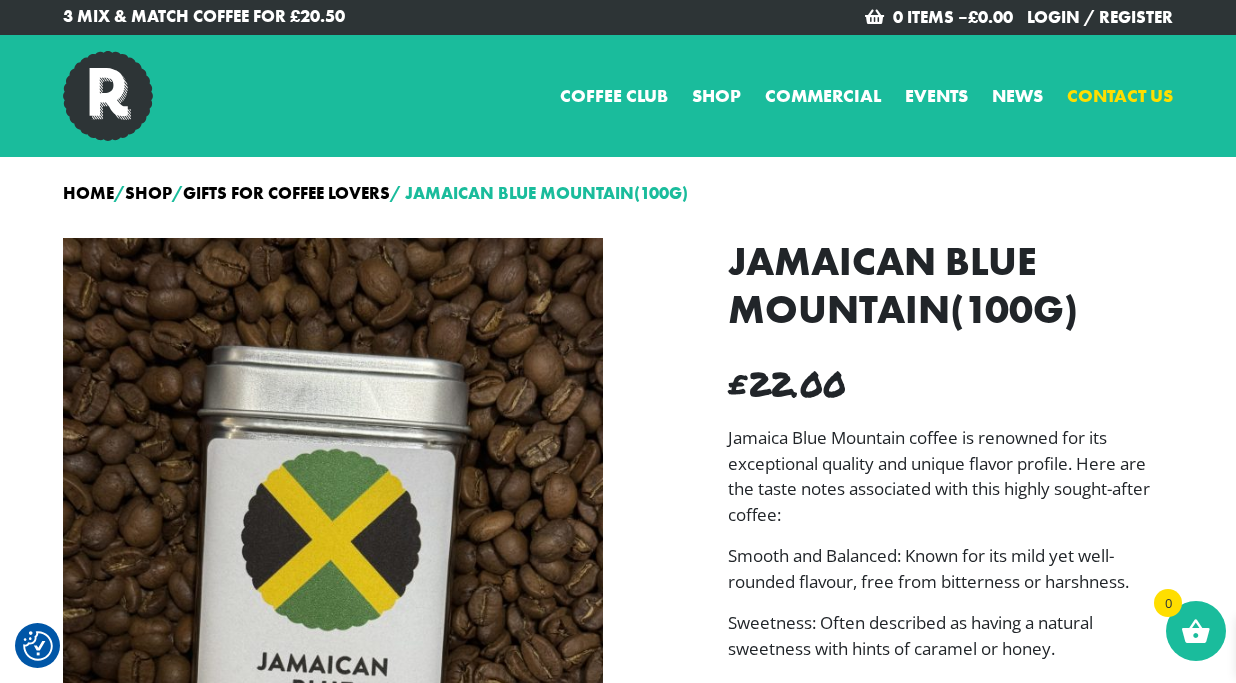 click on "Contact us" at bounding box center [1120, 95] 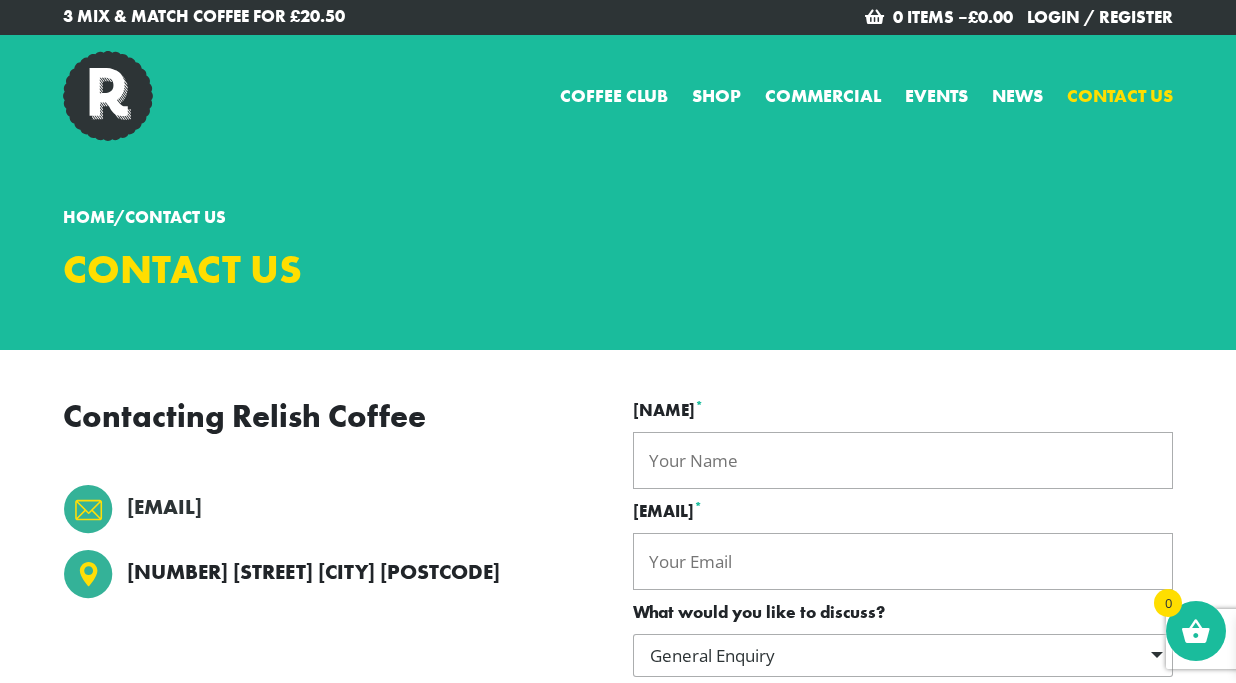 scroll, scrollTop: 0, scrollLeft: 0, axis: both 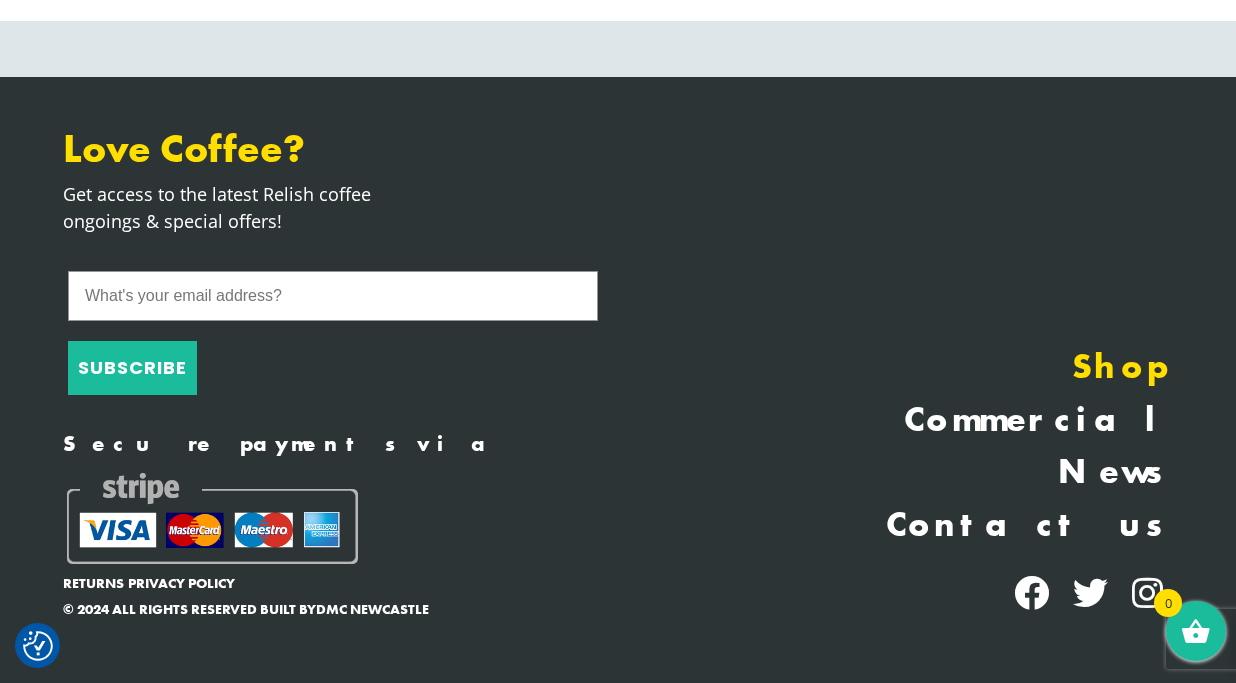 click on "Shop" at bounding box center (903, 367) 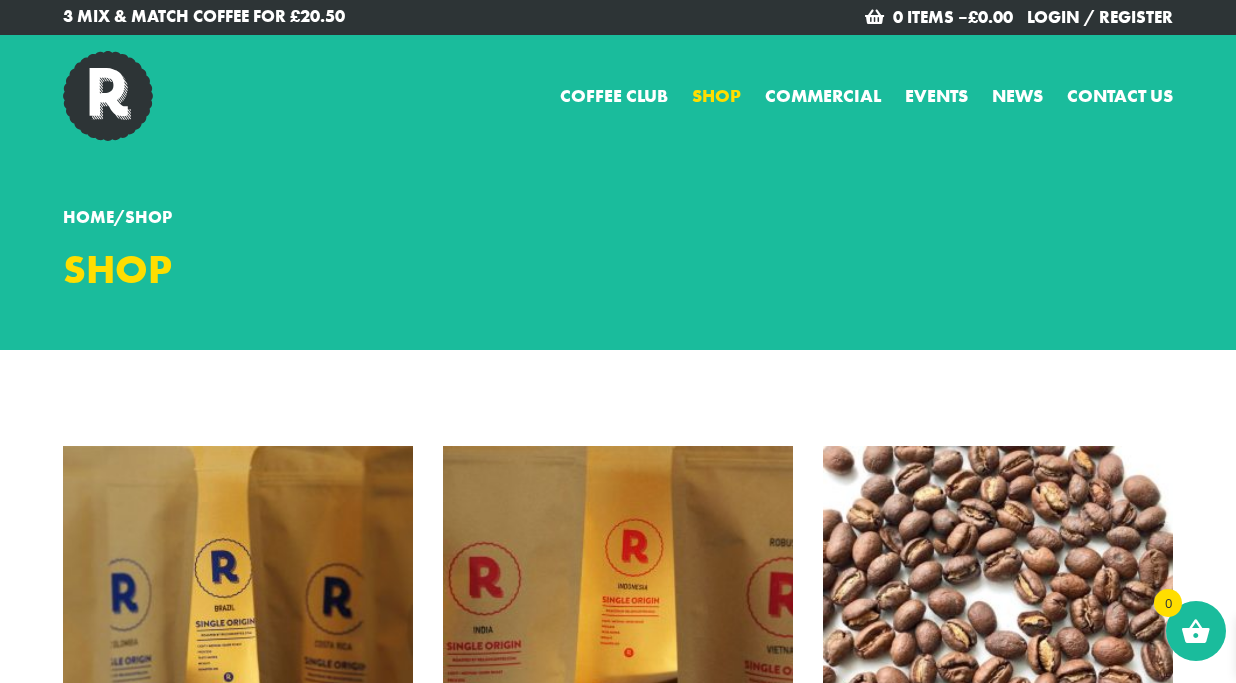 scroll, scrollTop: 0, scrollLeft: 0, axis: both 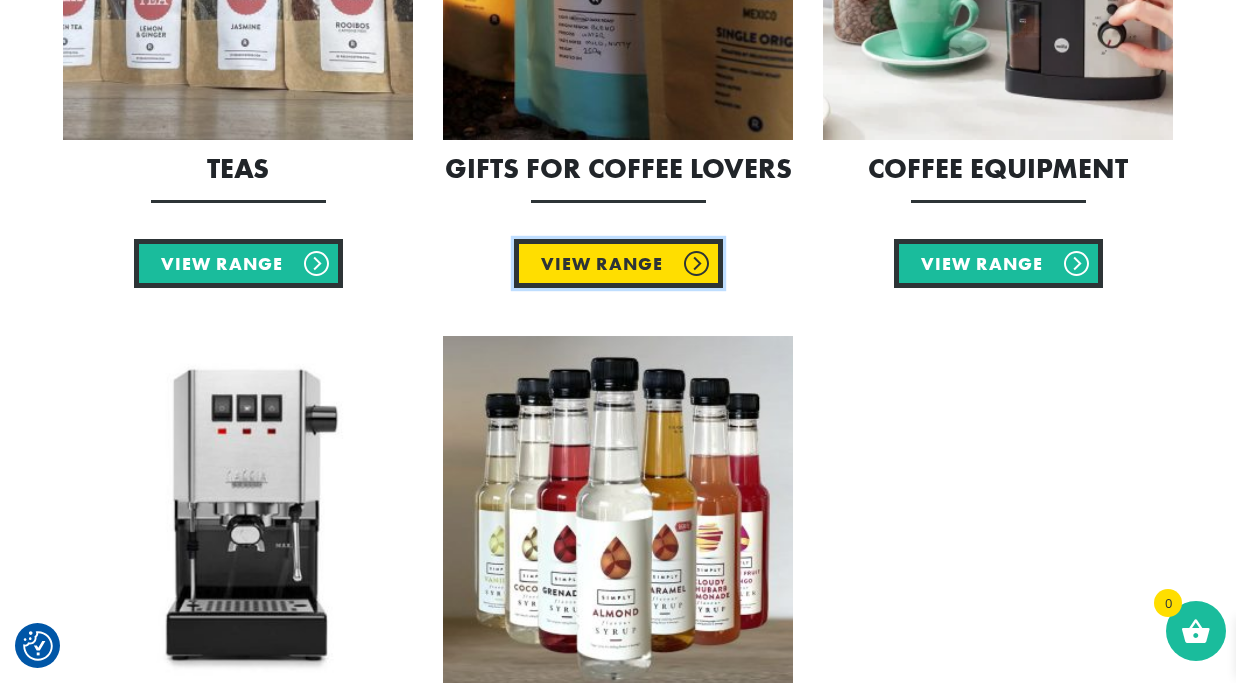 click on "View Range" at bounding box center [618, 263] 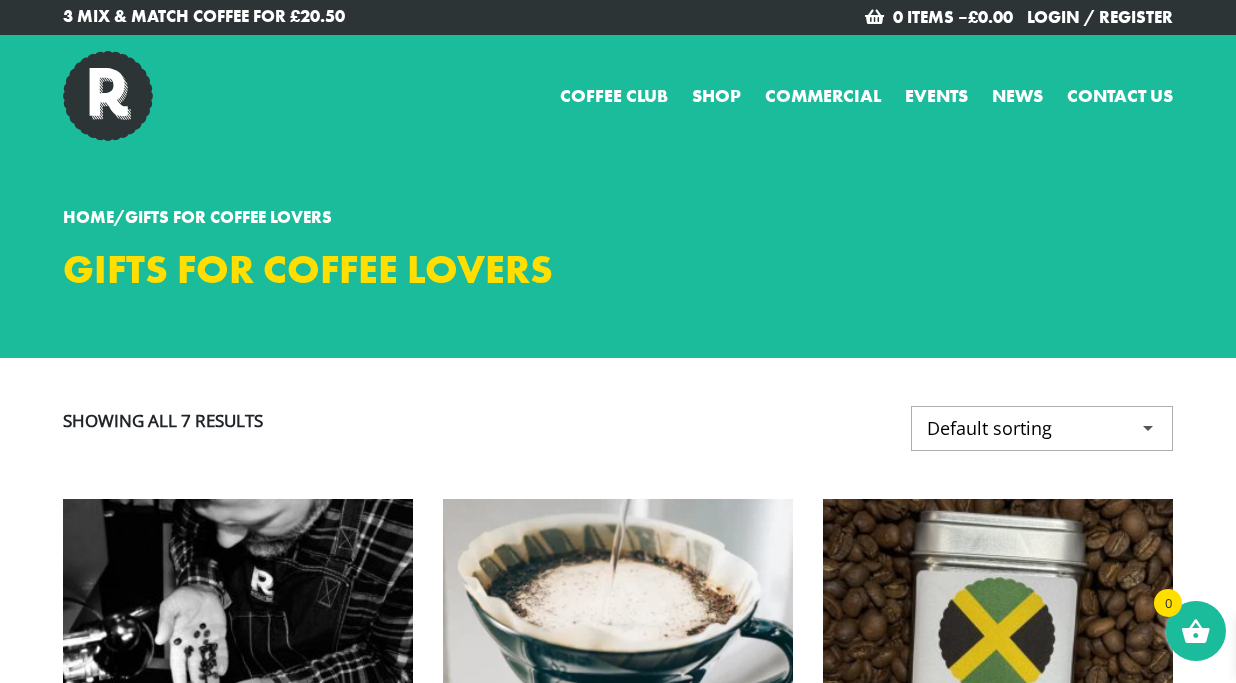 scroll, scrollTop: 0, scrollLeft: 0, axis: both 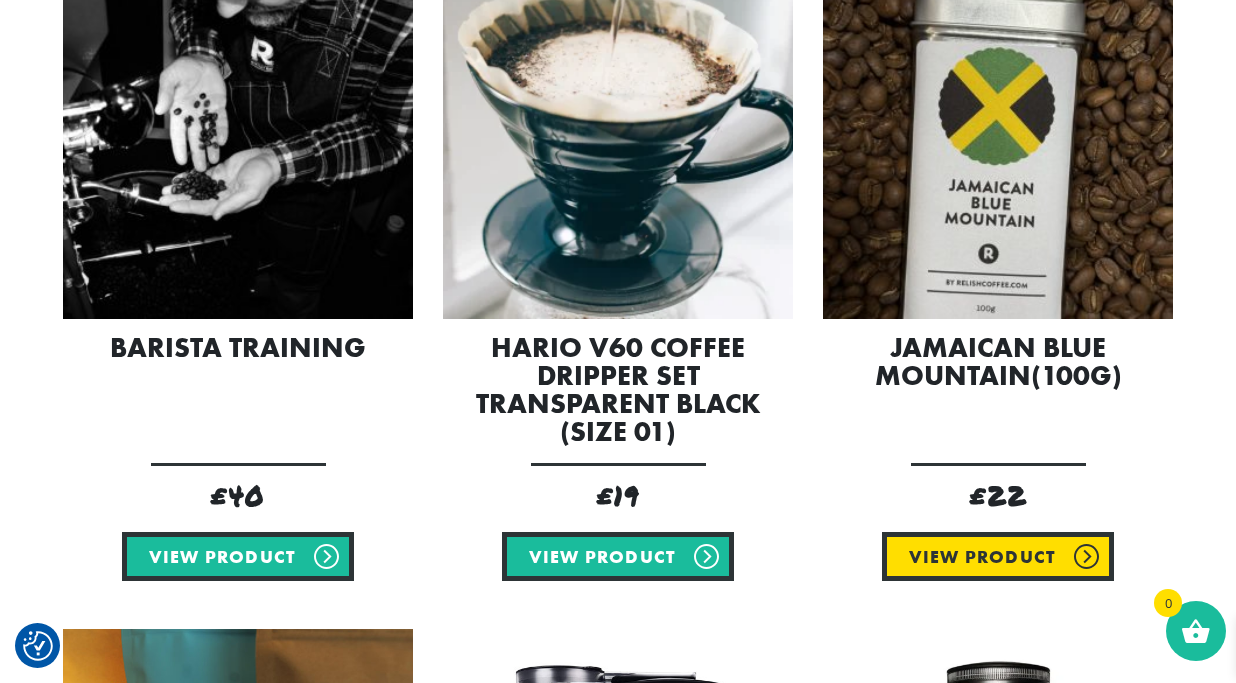 click on "View product" at bounding box center [998, 556] 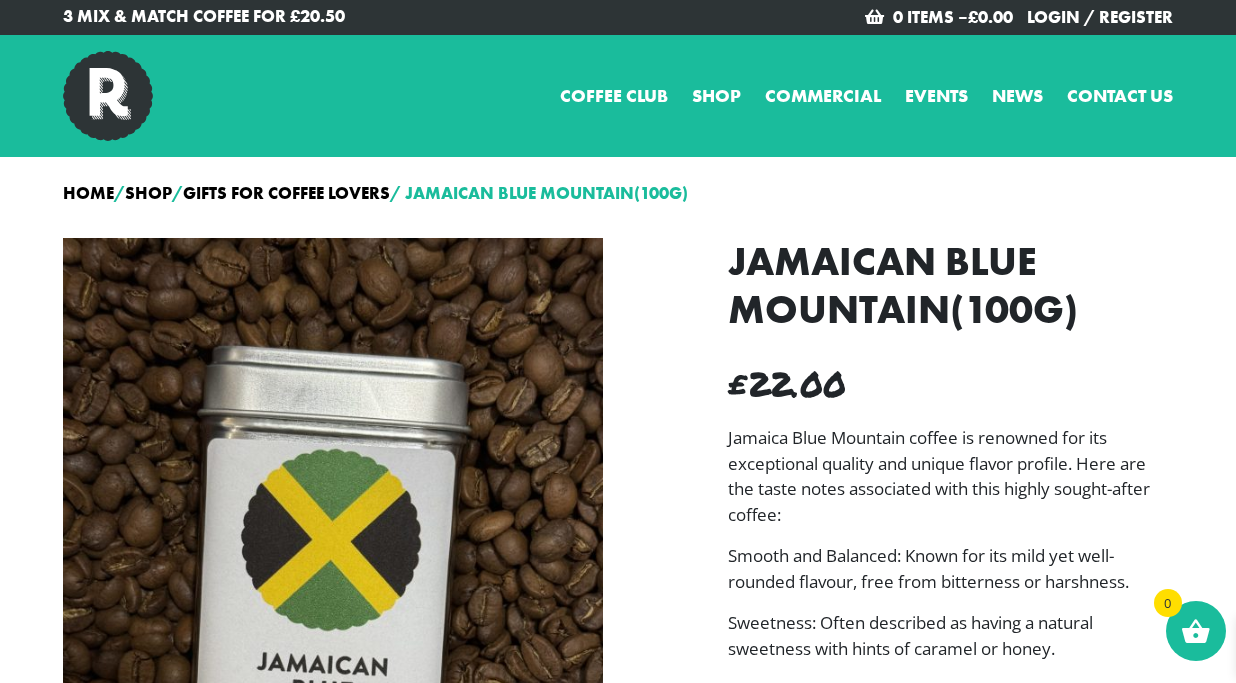scroll, scrollTop: 0, scrollLeft: 0, axis: both 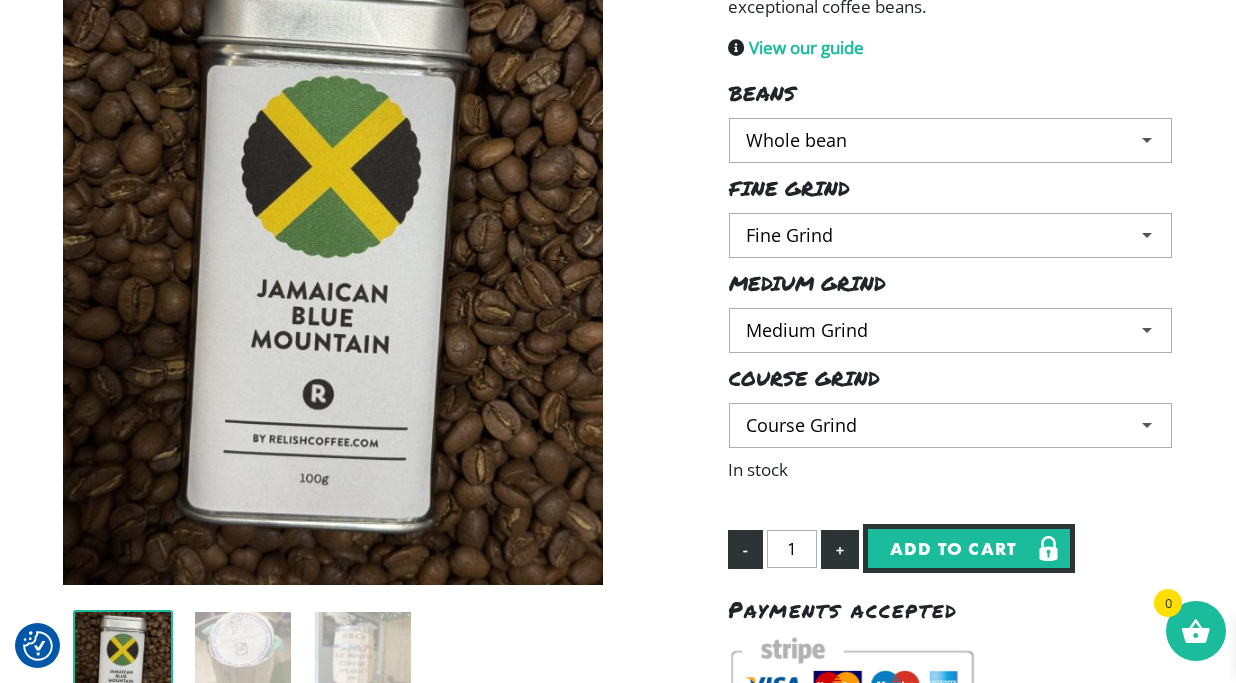 click on "Choose an option Whole bean" 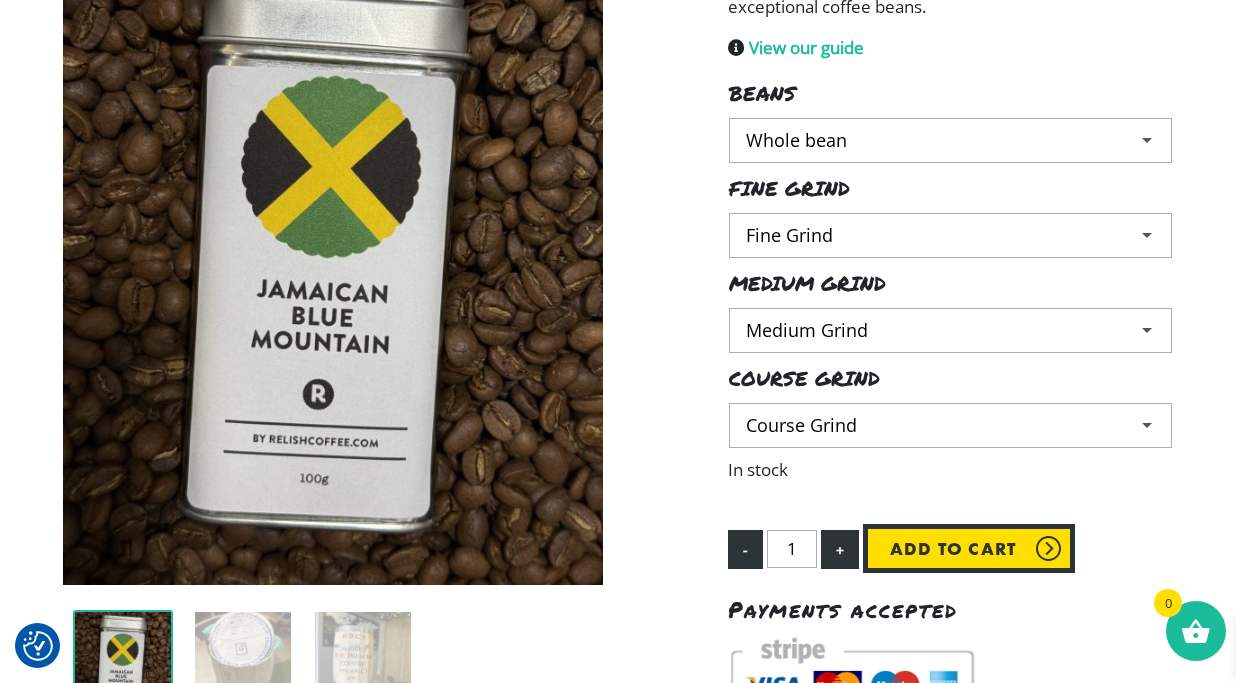 click on "Add to cart" 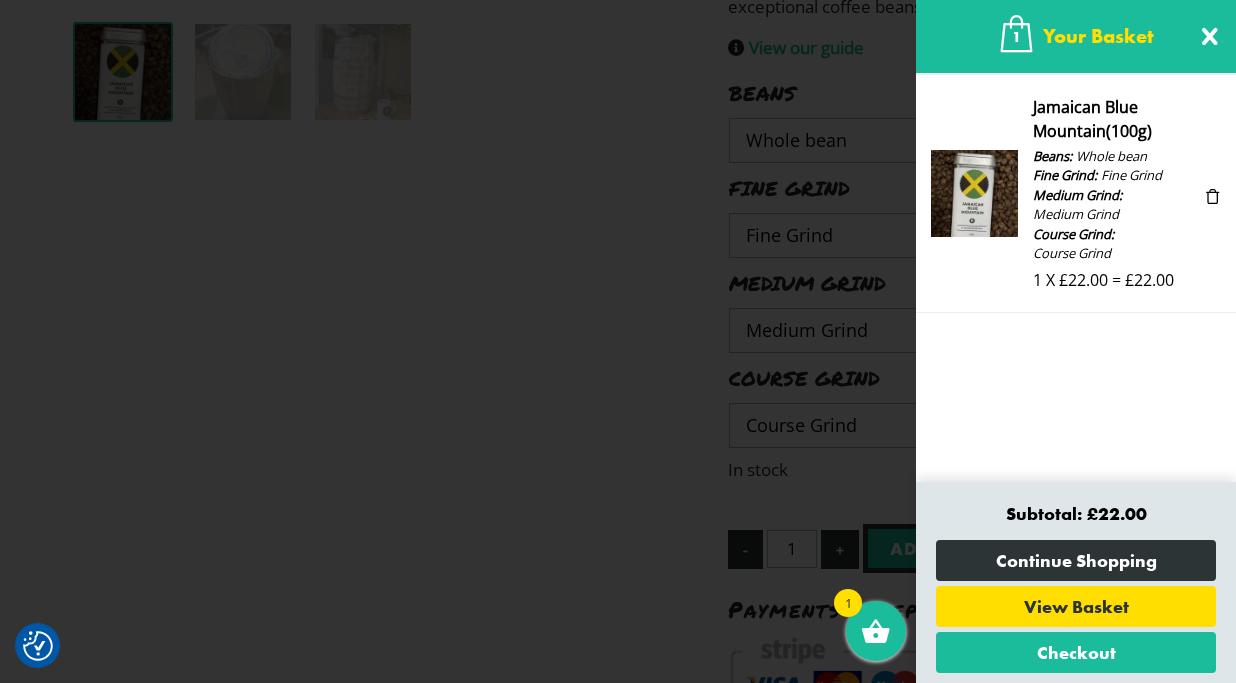 click at bounding box center (618, 341) 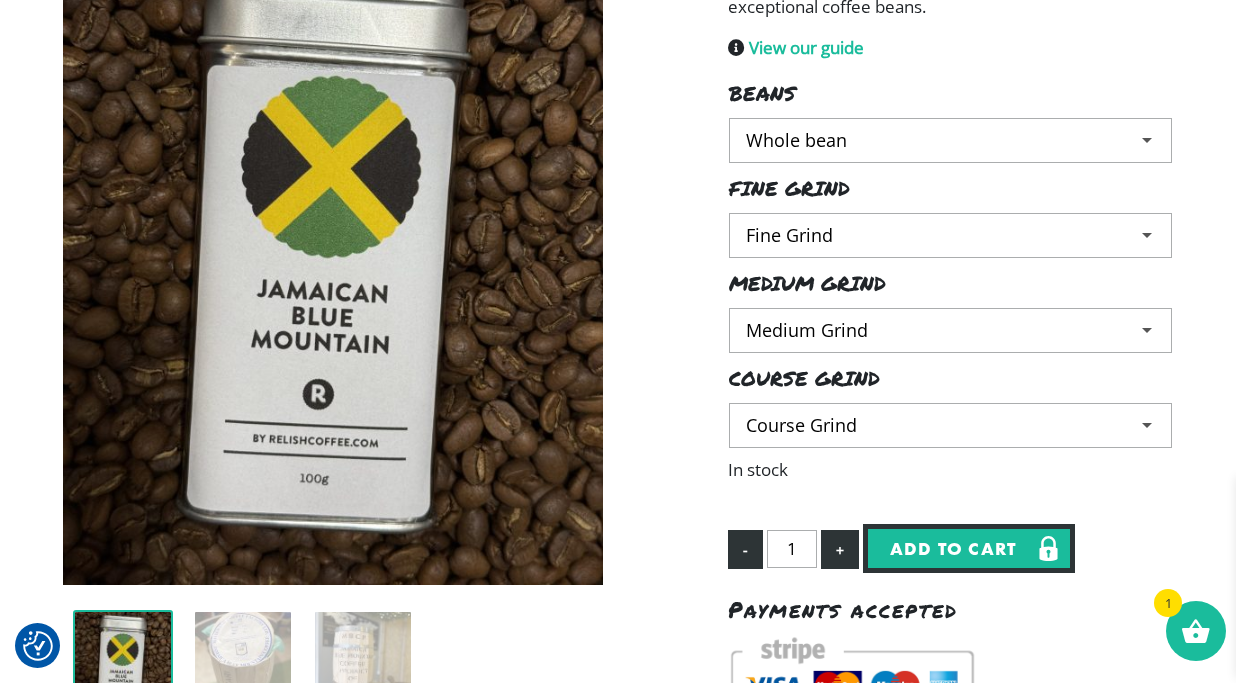 click on "Choose an option Fine Grind" 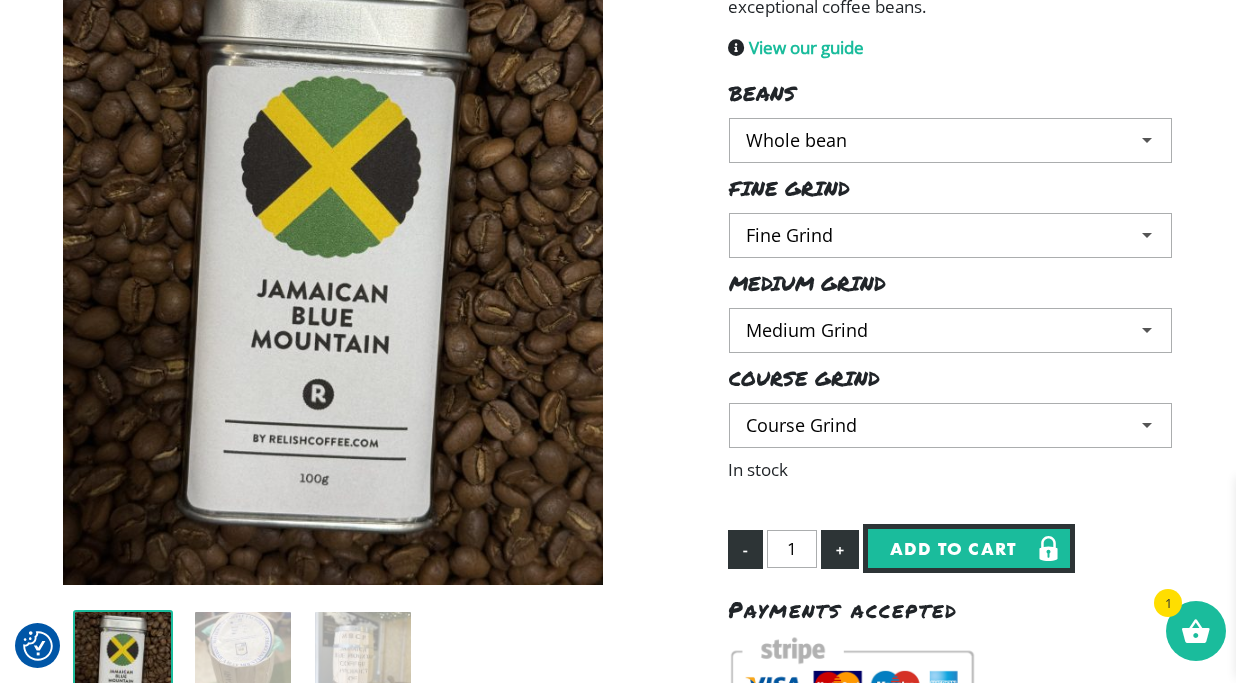 select 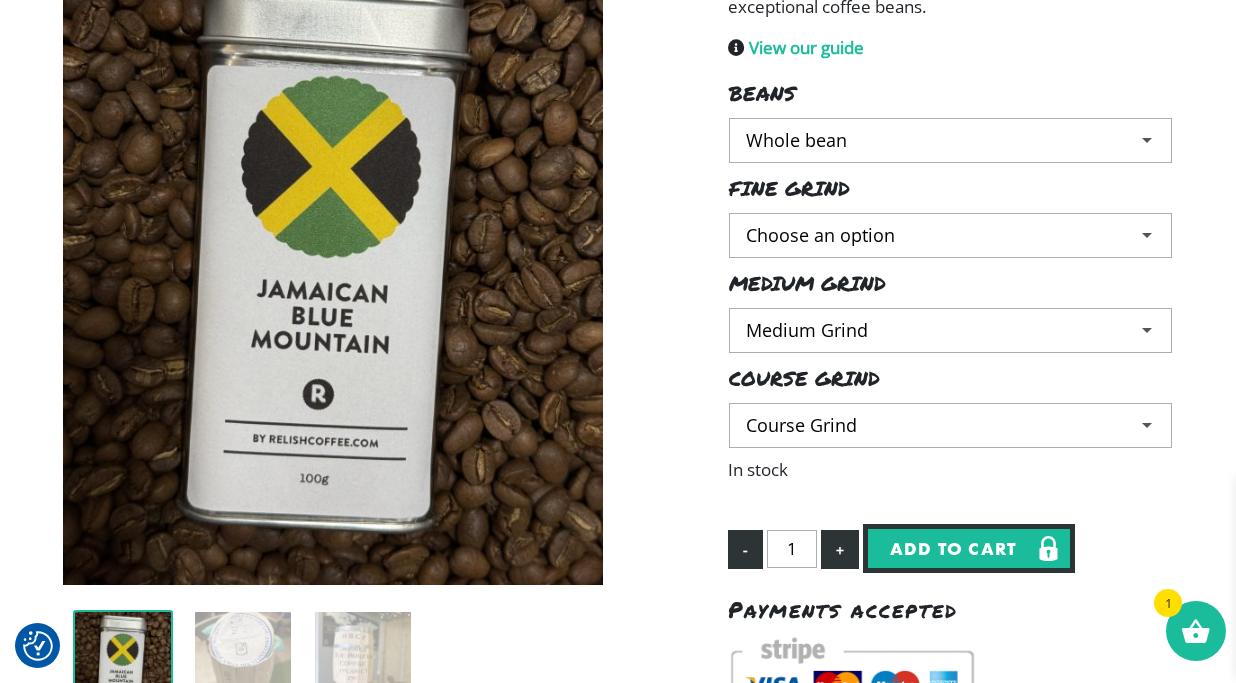 click on "Choose an option Medium Grind" 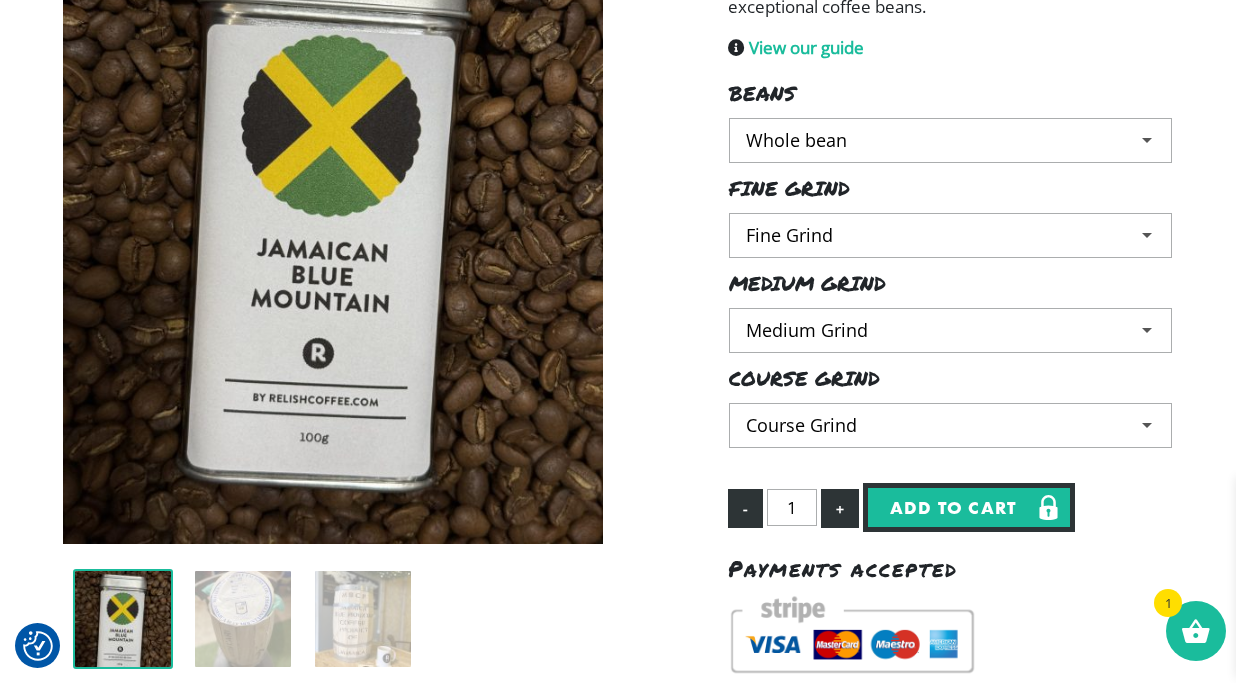 select 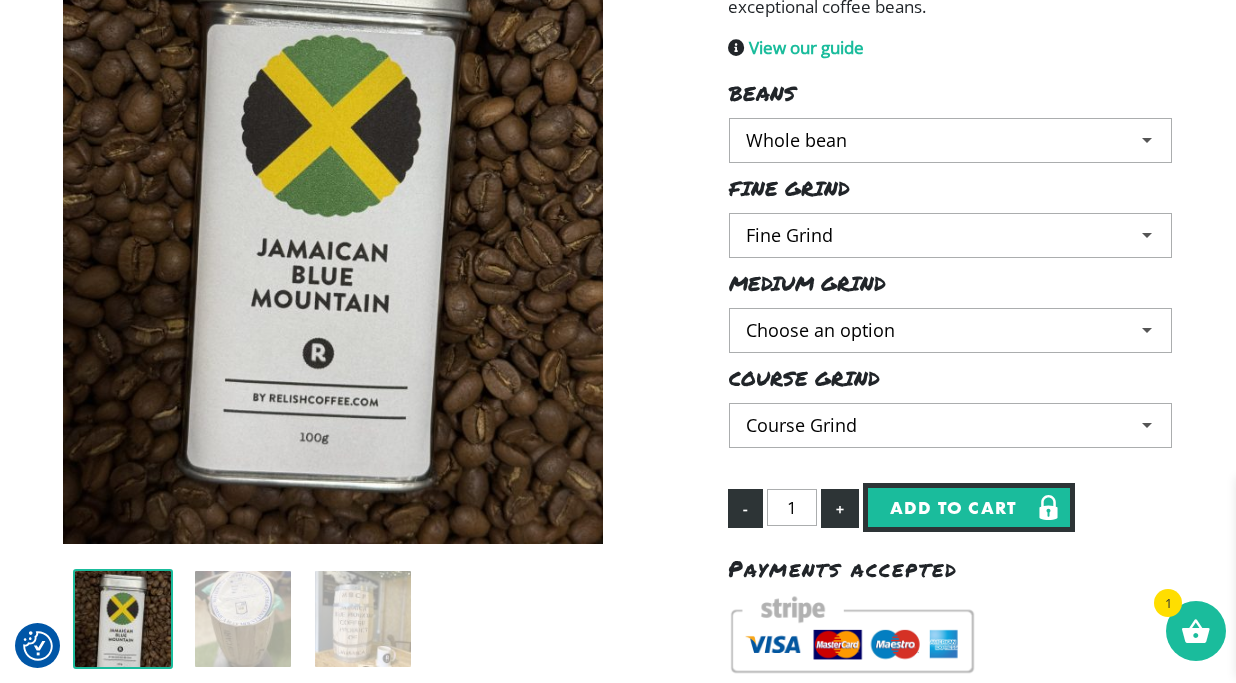 click on "Choose an option Course Grind" 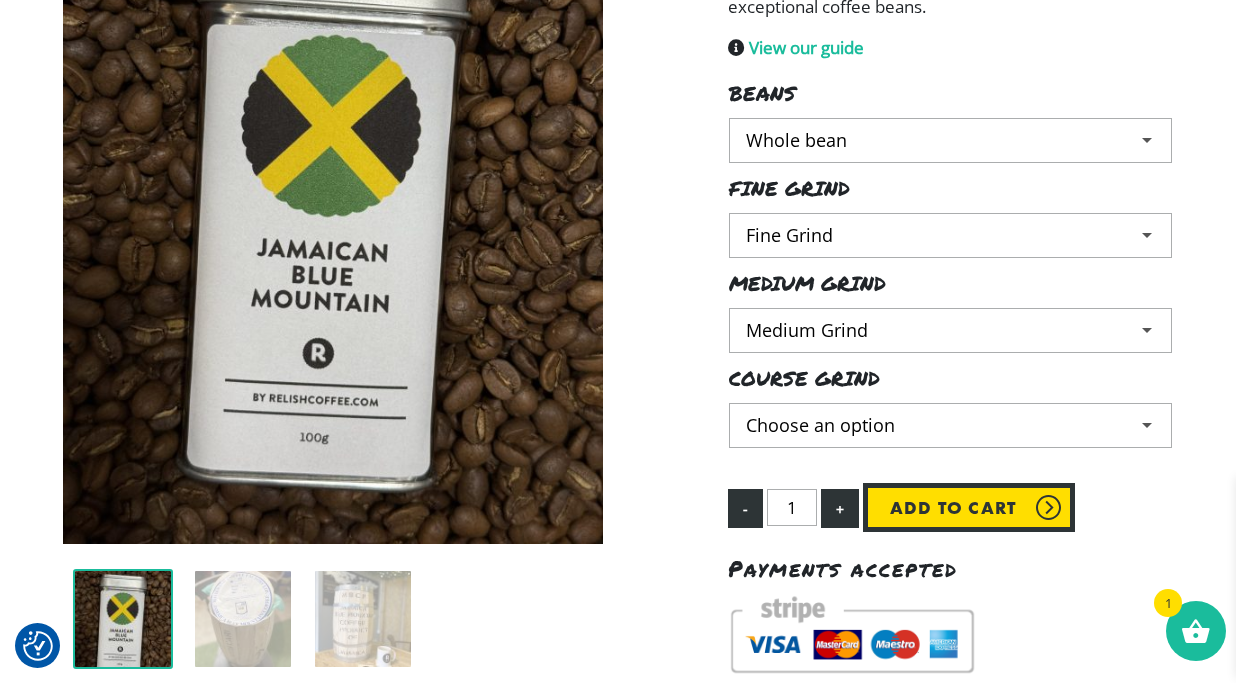 click on "Add to cart" 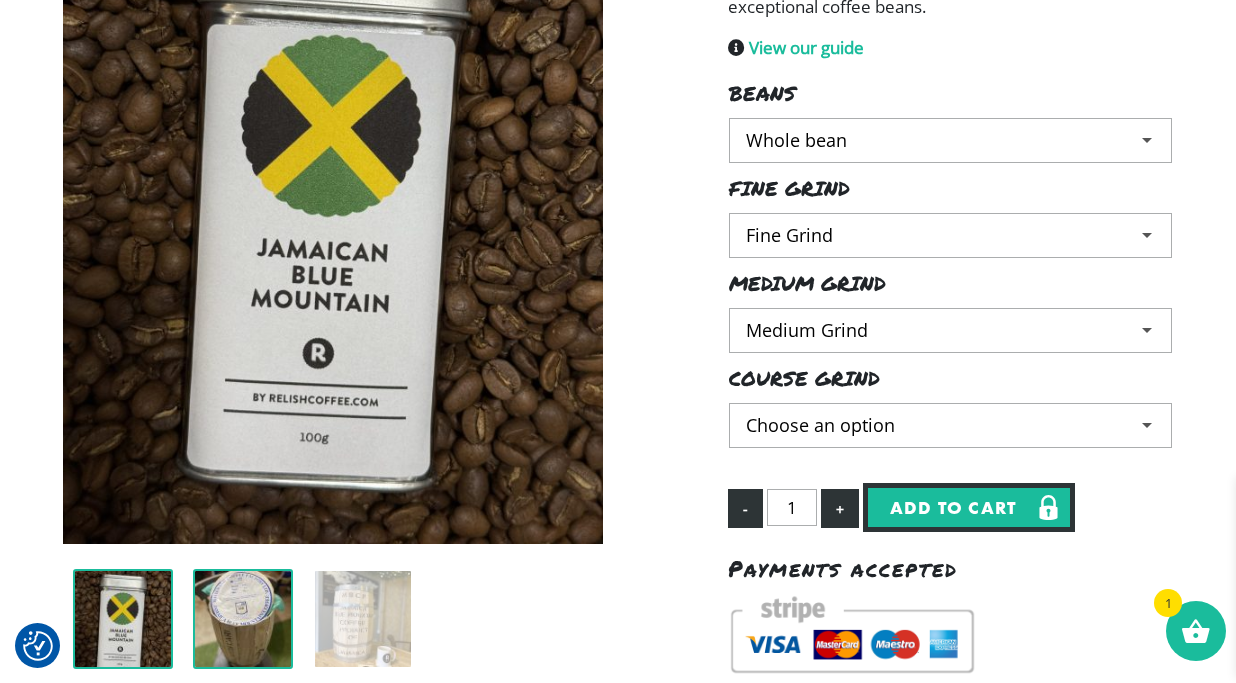 click at bounding box center [243, 619] 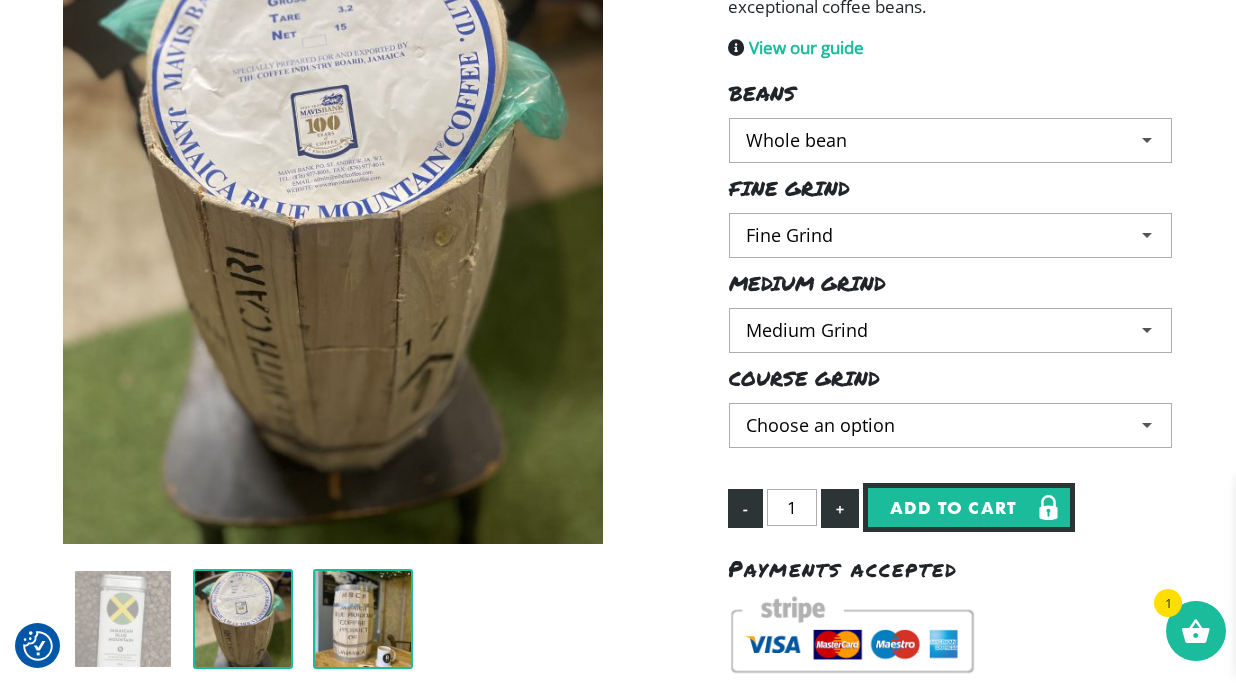 click at bounding box center [363, 619] 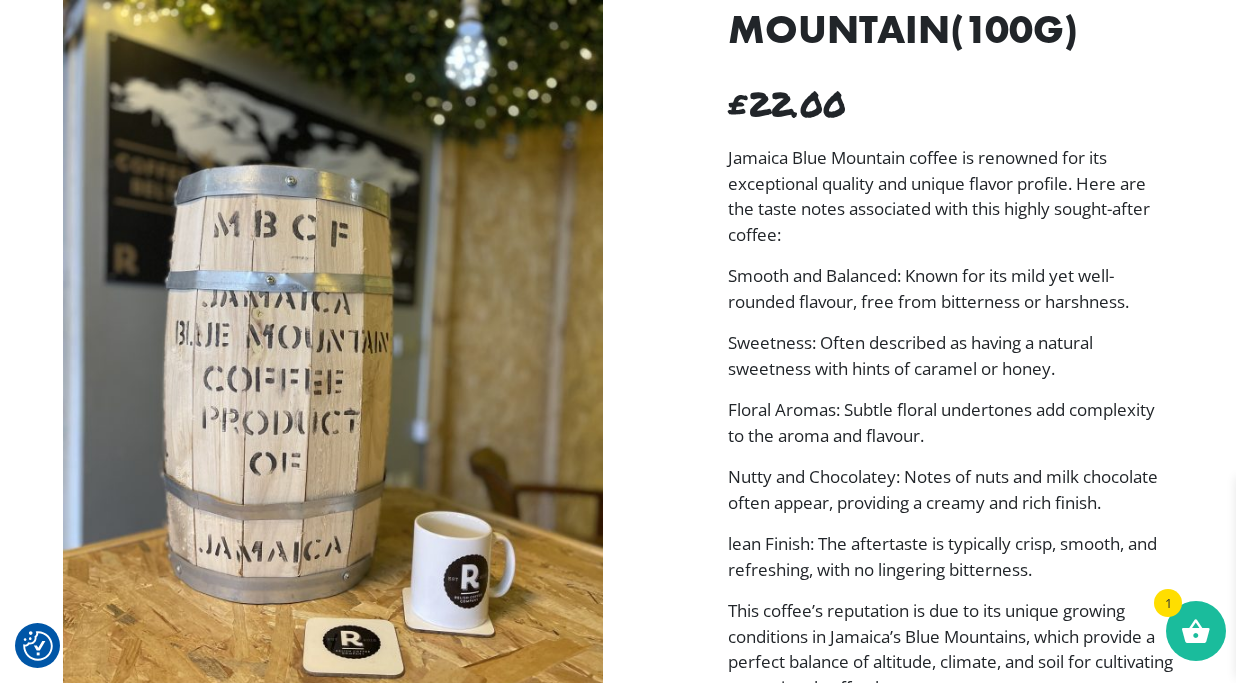 scroll, scrollTop: 0, scrollLeft: 0, axis: both 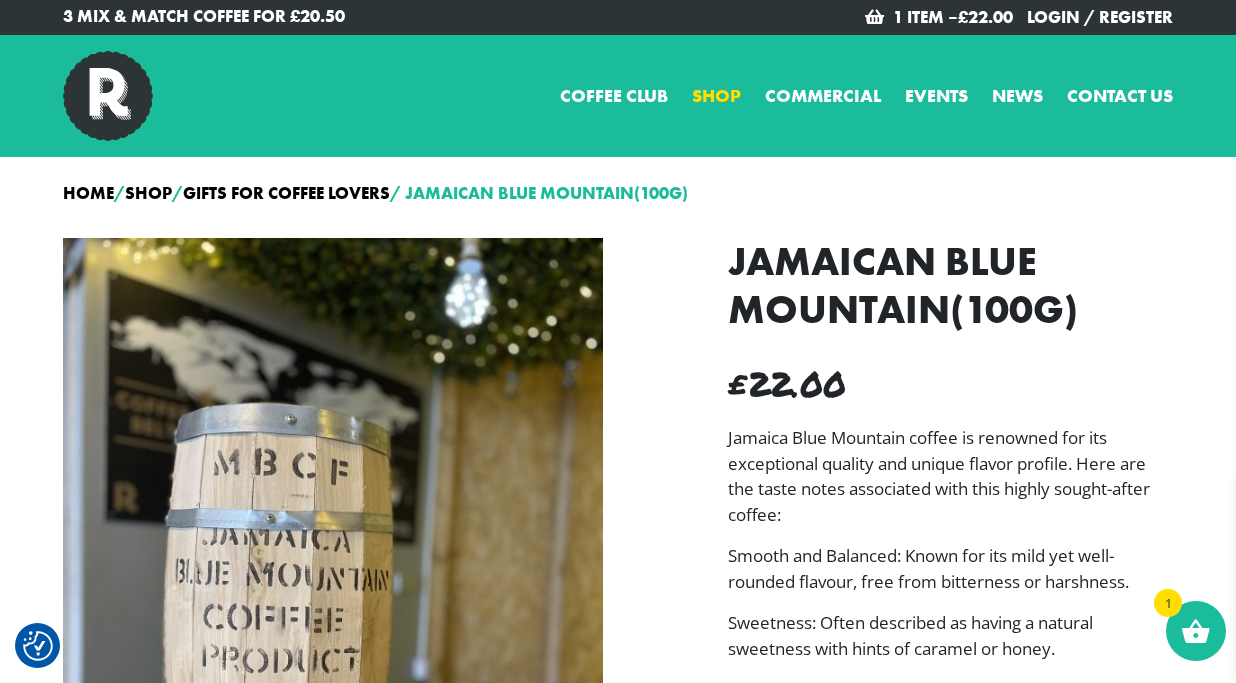click on "Shop" at bounding box center (716, 95) 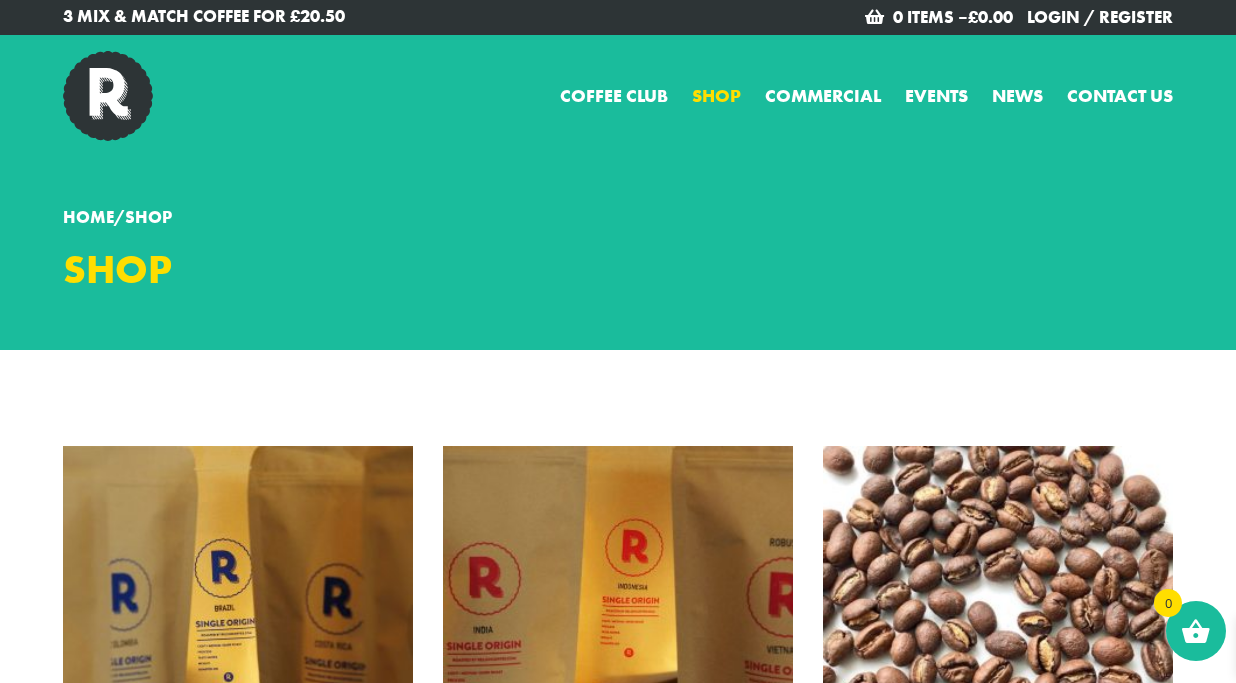 scroll, scrollTop: 0, scrollLeft: 0, axis: both 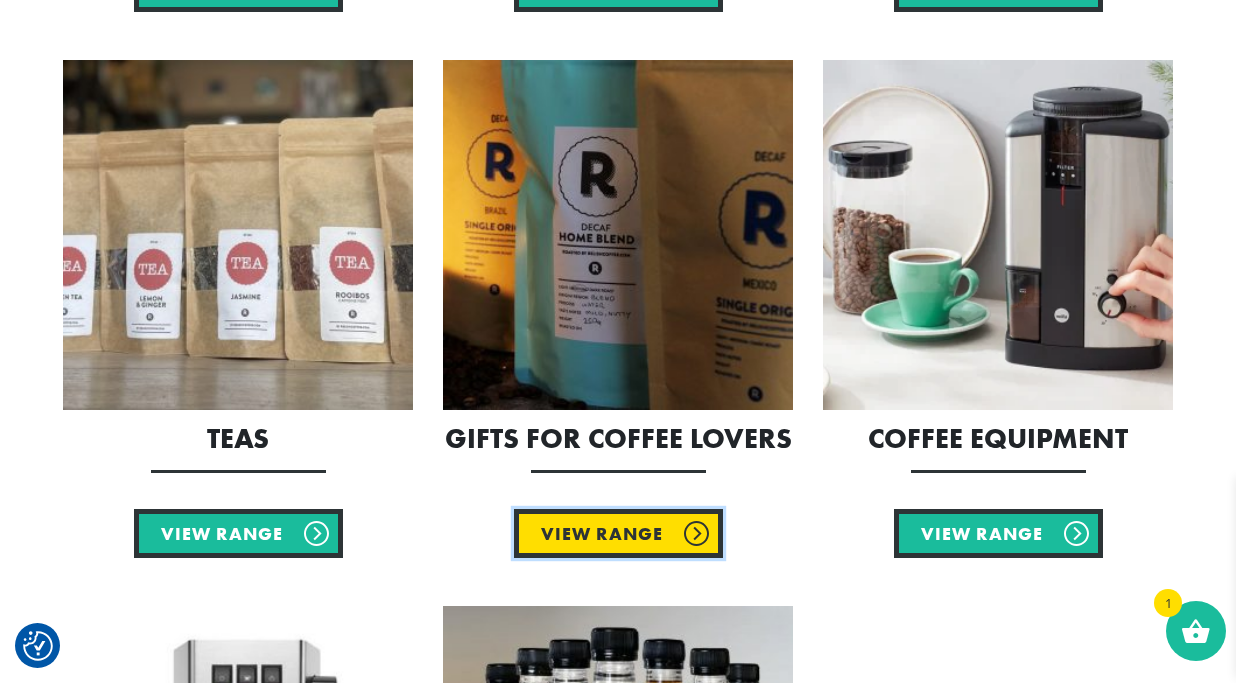 click on "View Range" at bounding box center [618, 533] 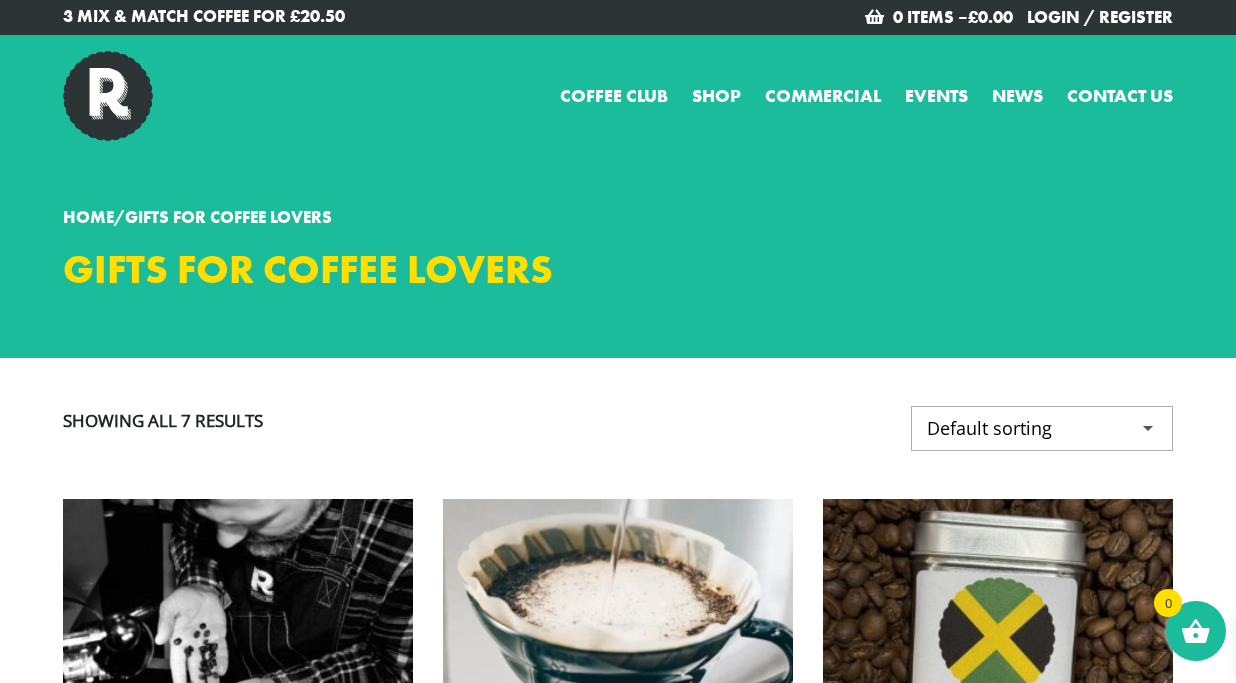scroll, scrollTop: 0, scrollLeft: 0, axis: both 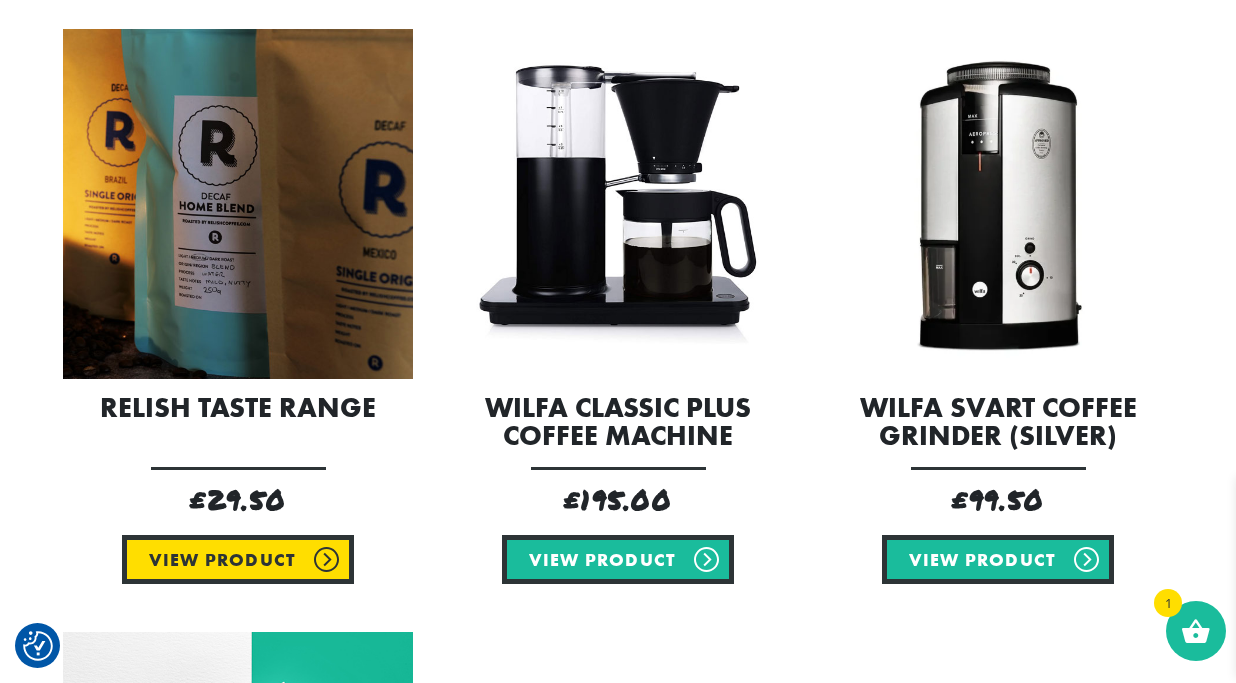 click on "View product" at bounding box center (238, 559) 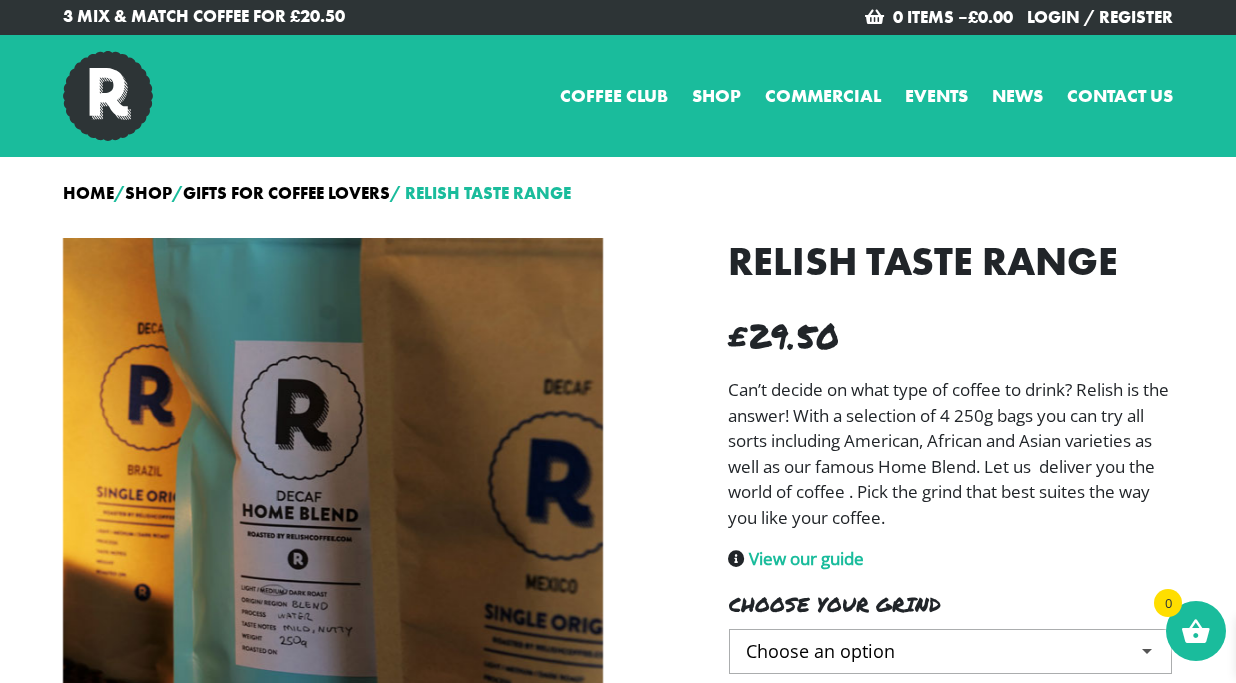 scroll, scrollTop: 0, scrollLeft: 0, axis: both 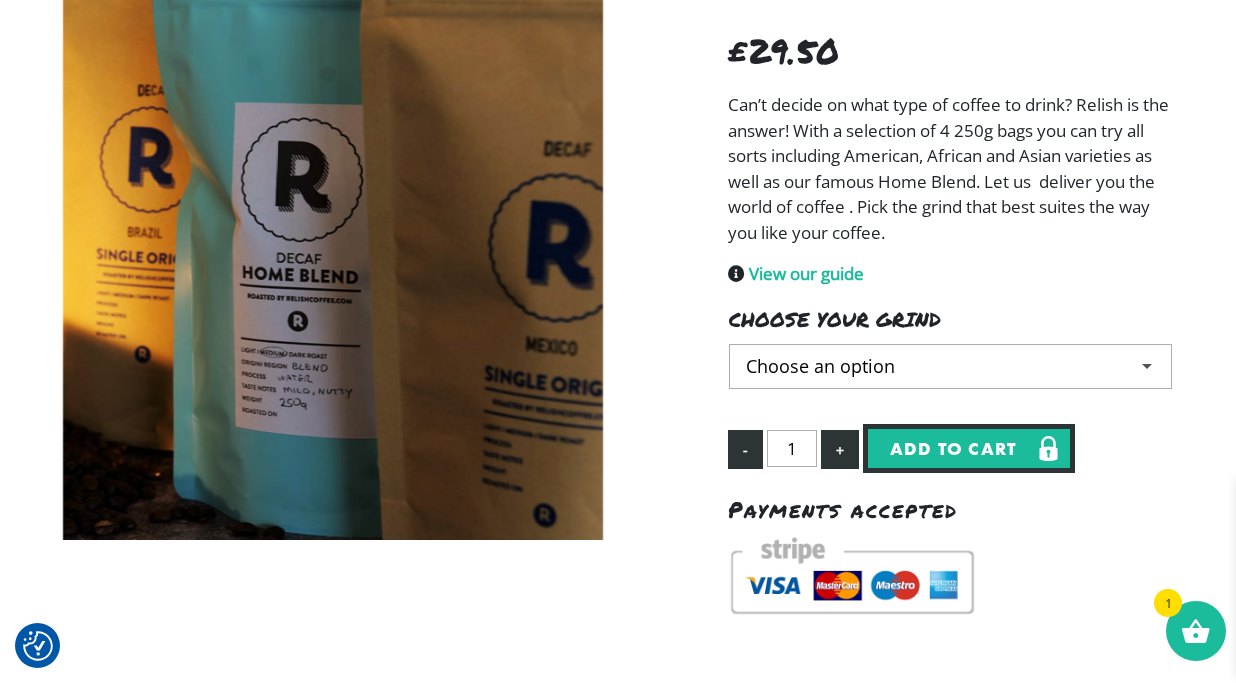 click on "Choose an option Whole Bean Fine Grind Medium Grind Coarse Grind" 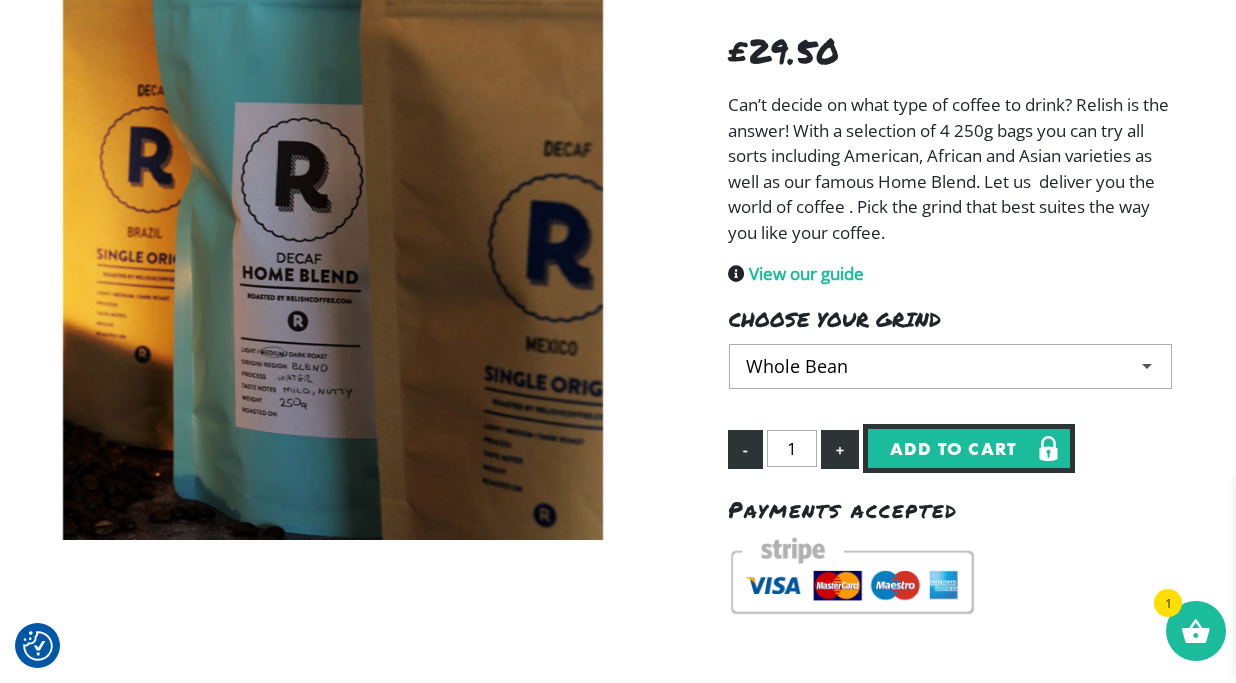 select on "Whole Bean" 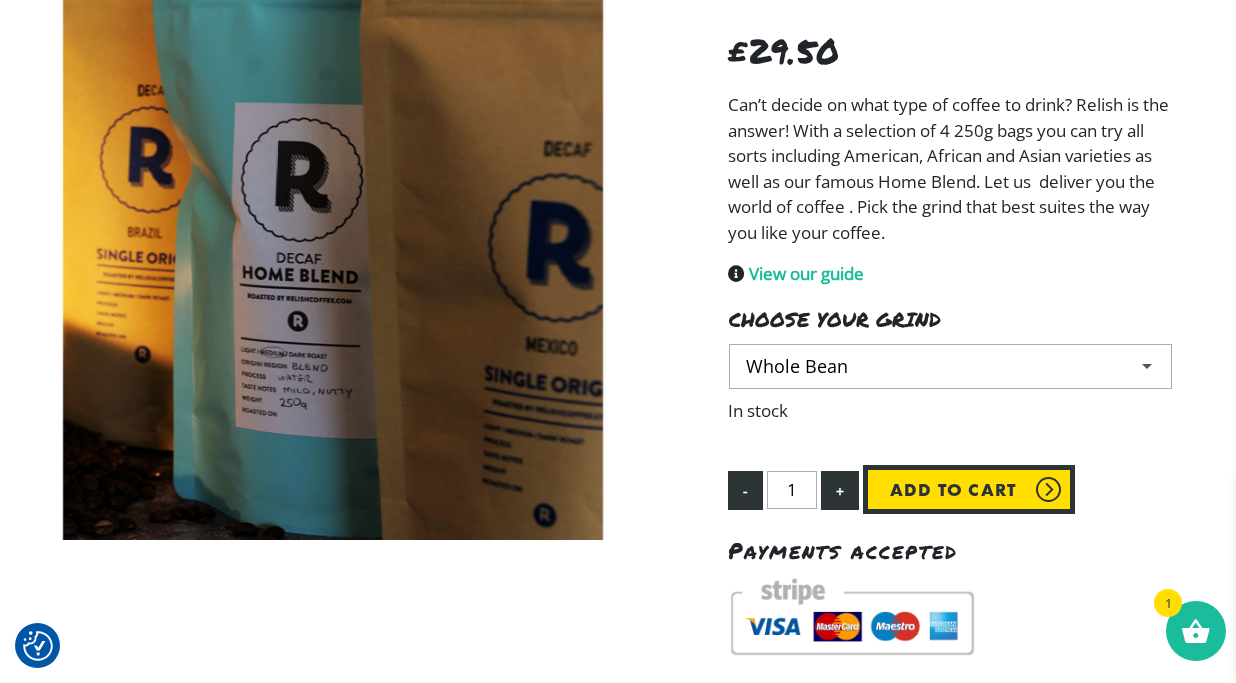 click on "Add to cart" 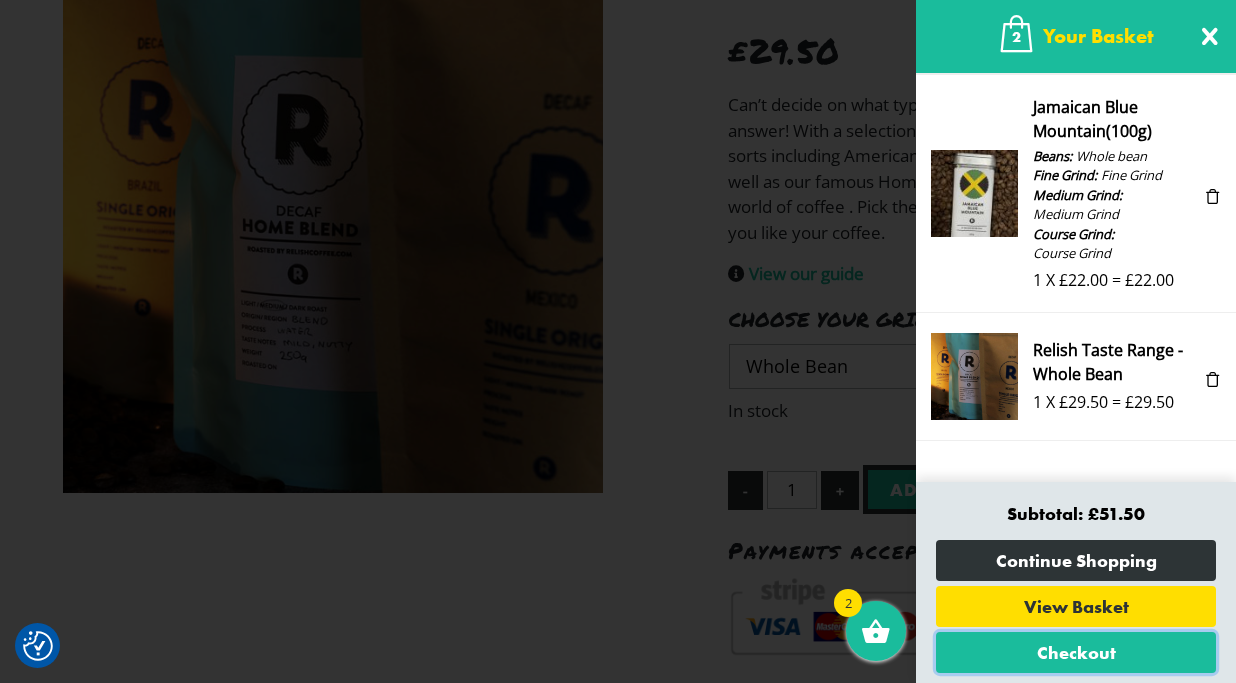 click on "Checkout" at bounding box center [1076, 652] 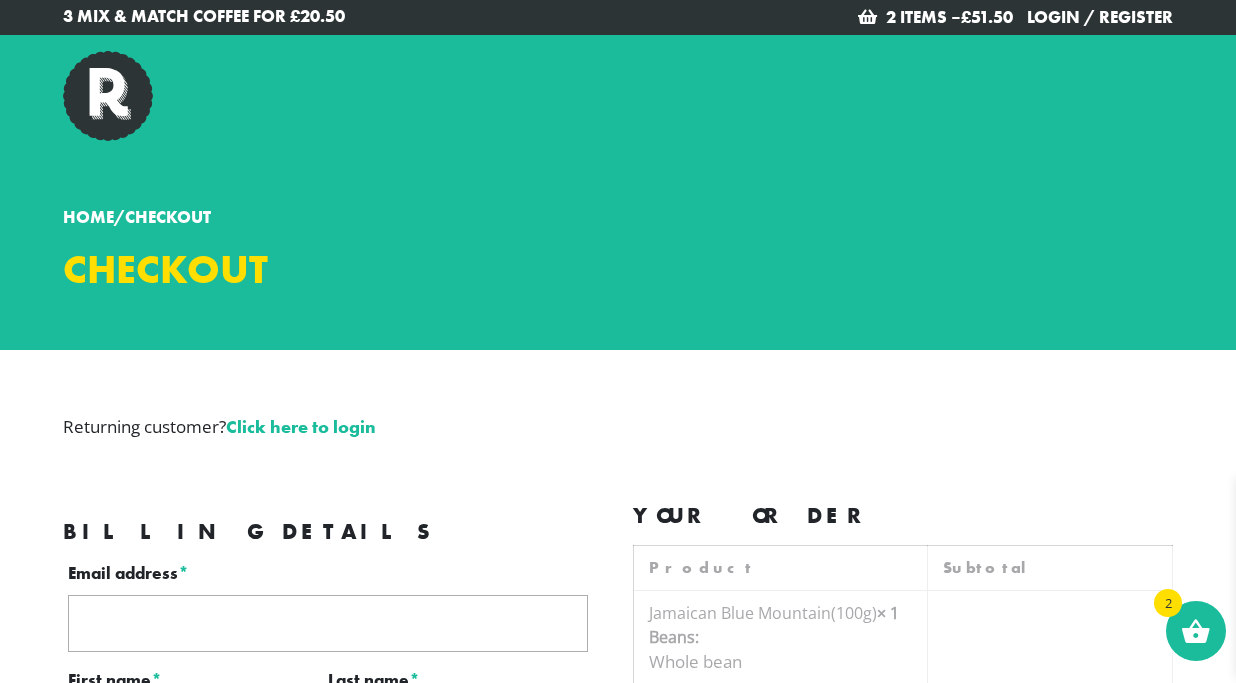 scroll, scrollTop: 0, scrollLeft: 0, axis: both 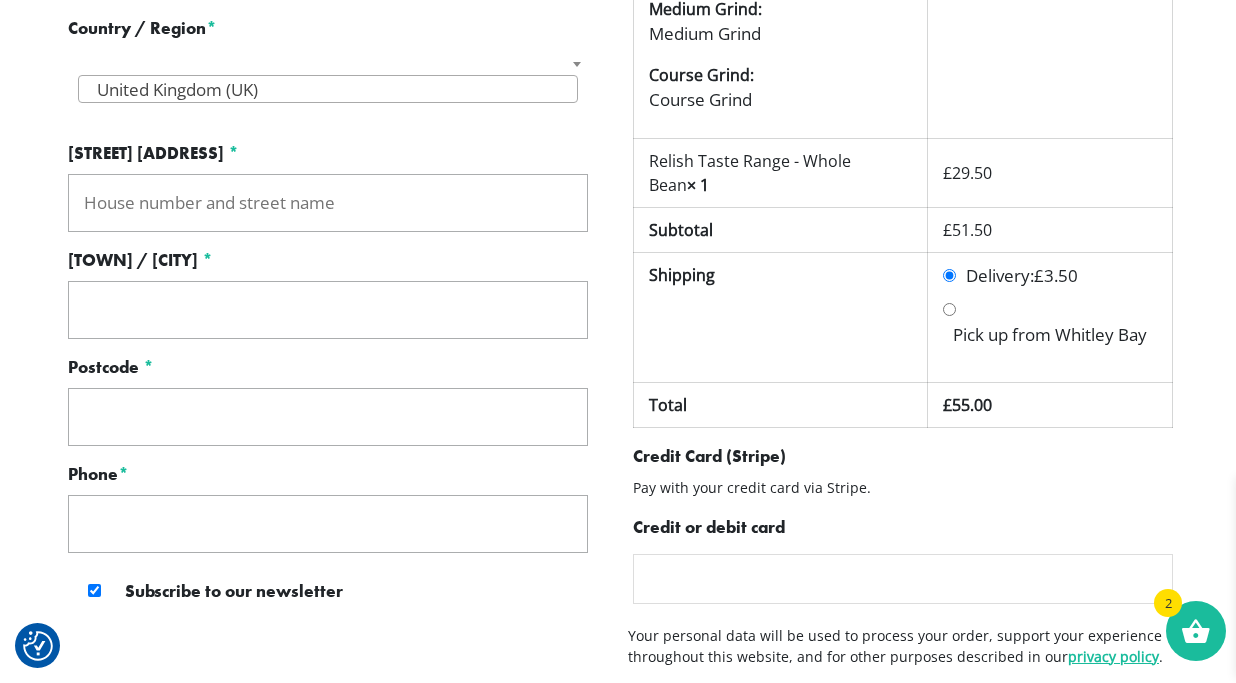 click on "Pick up from Whitley Bay" at bounding box center [949, 309] 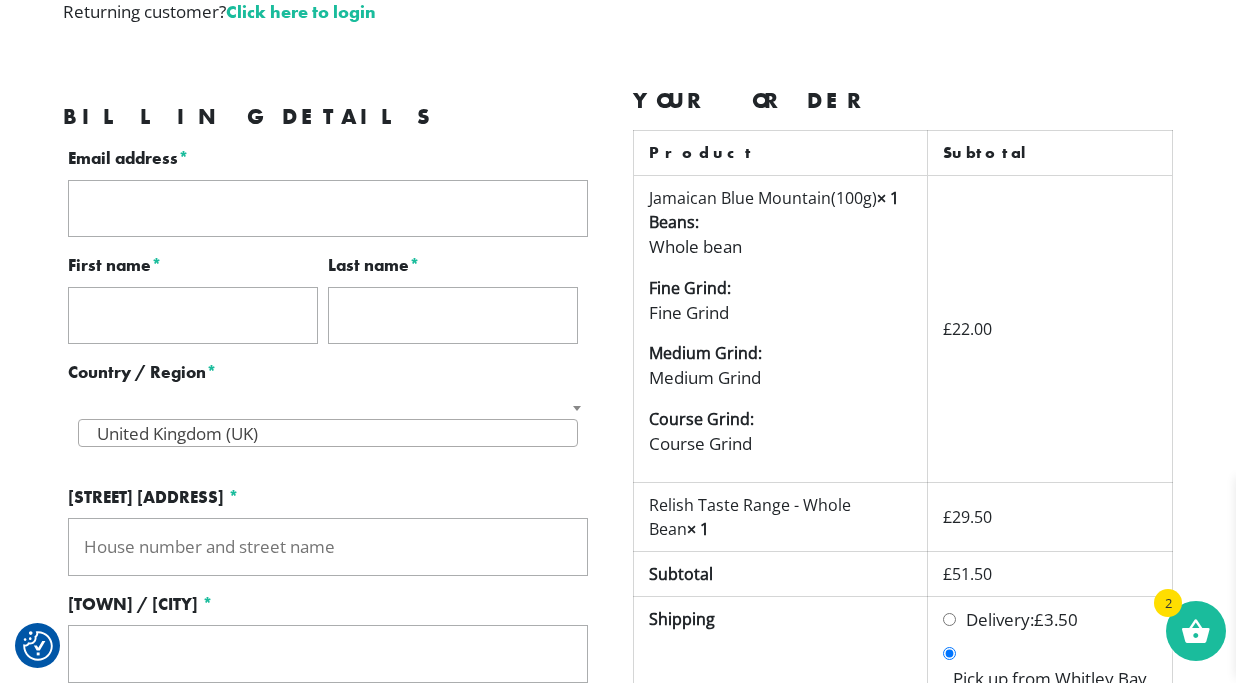scroll, scrollTop: 411, scrollLeft: 0, axis: vertical 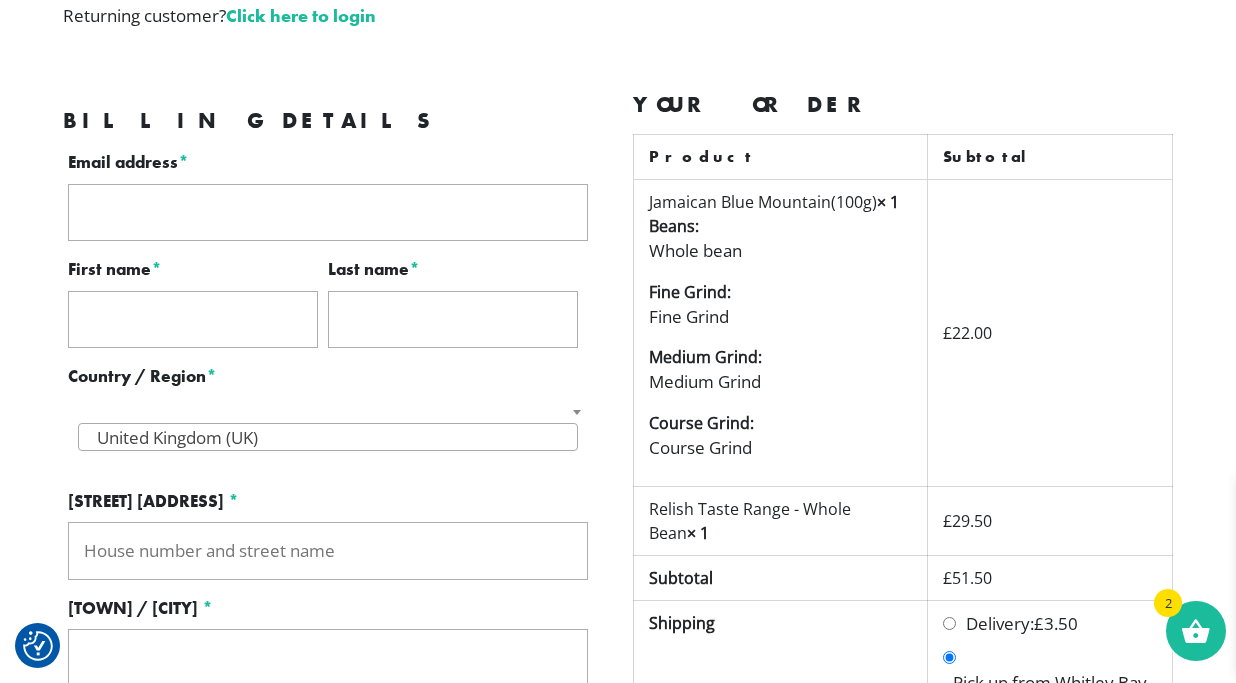 click on "Email address  *" at bounding box center (328, 213) 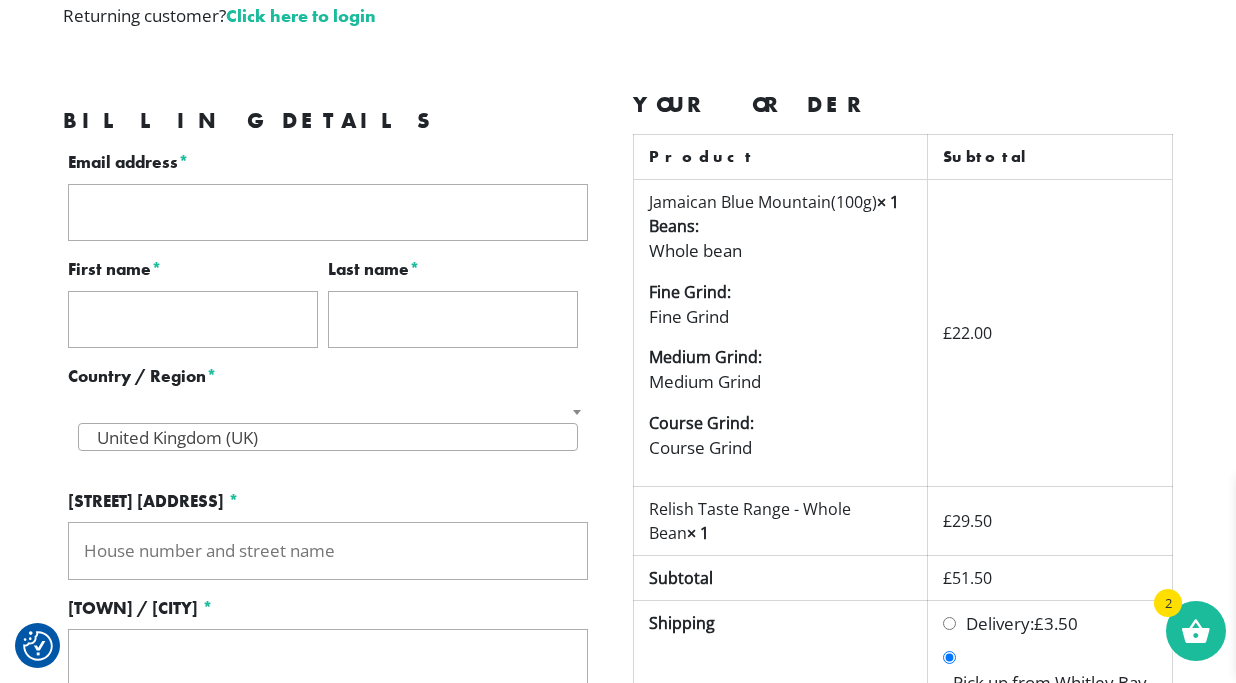 type on "meganj1999@virginmedia.com" 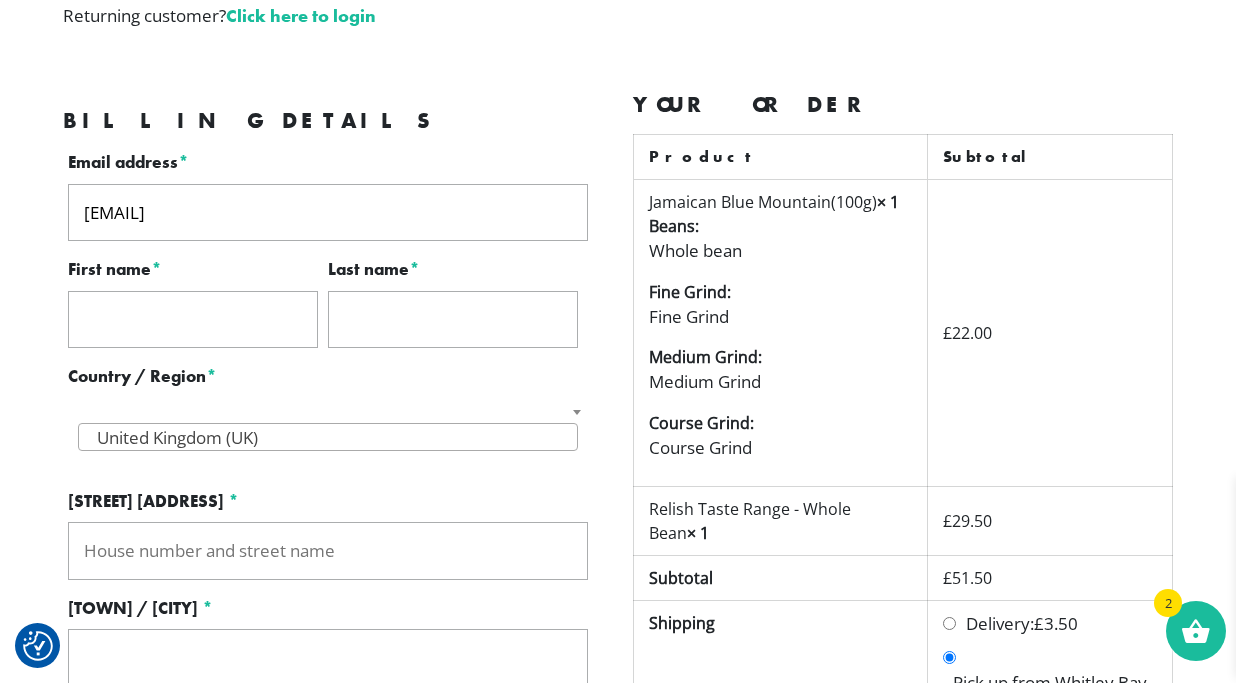 type on "Megan" 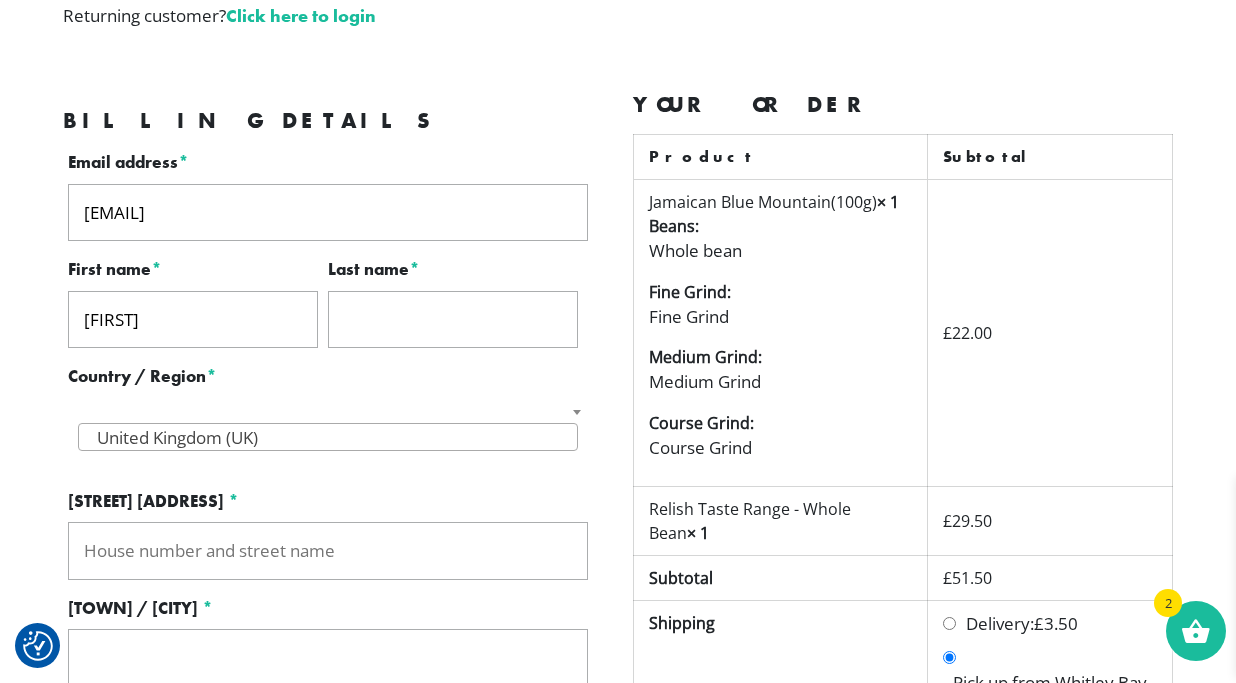 type on "Johnston" 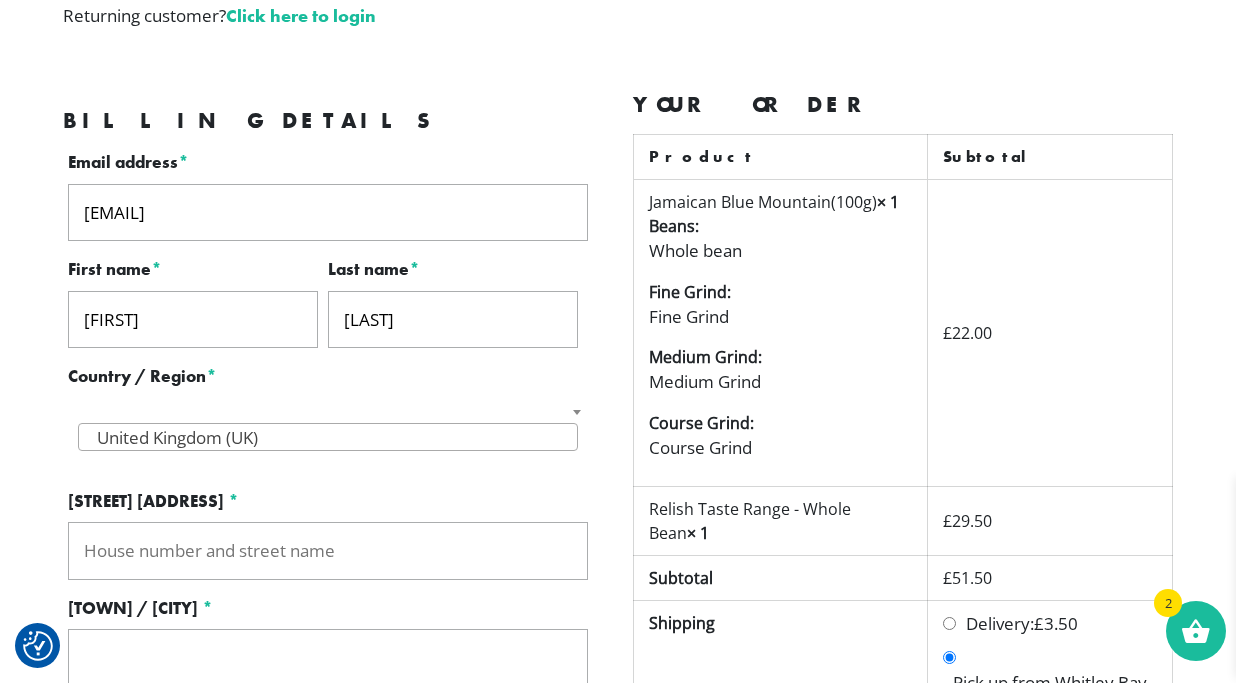 type on "03/09/2021" 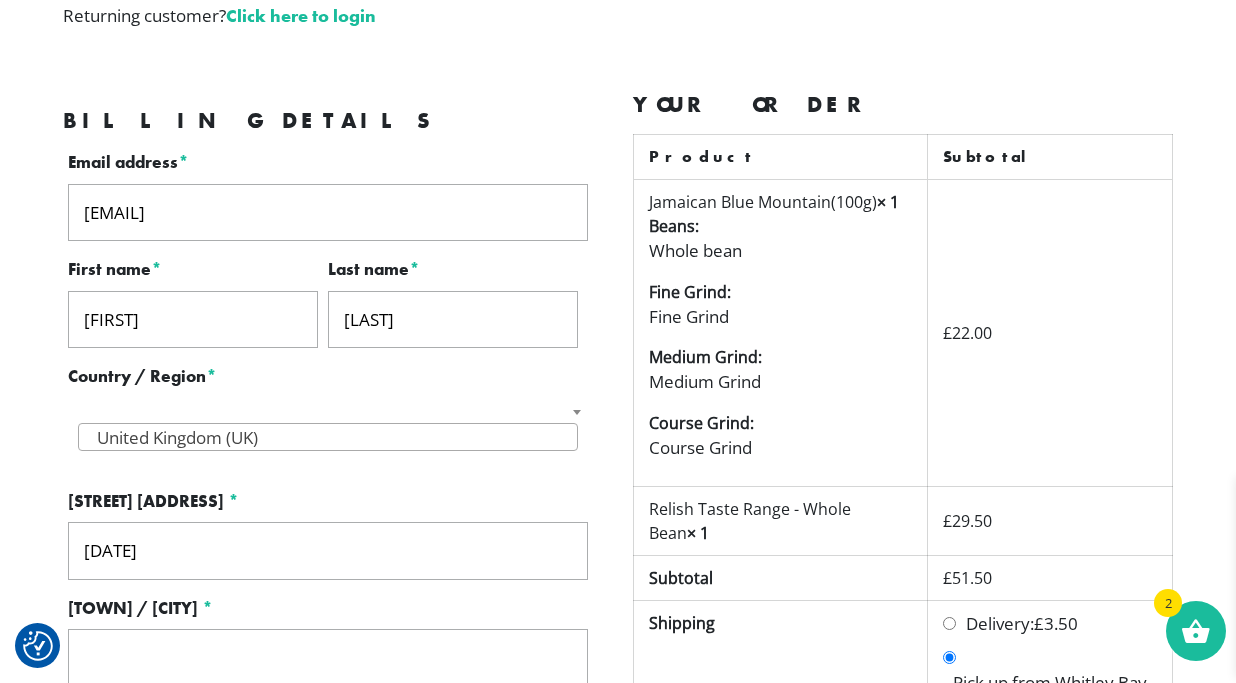 type on "Swansea" 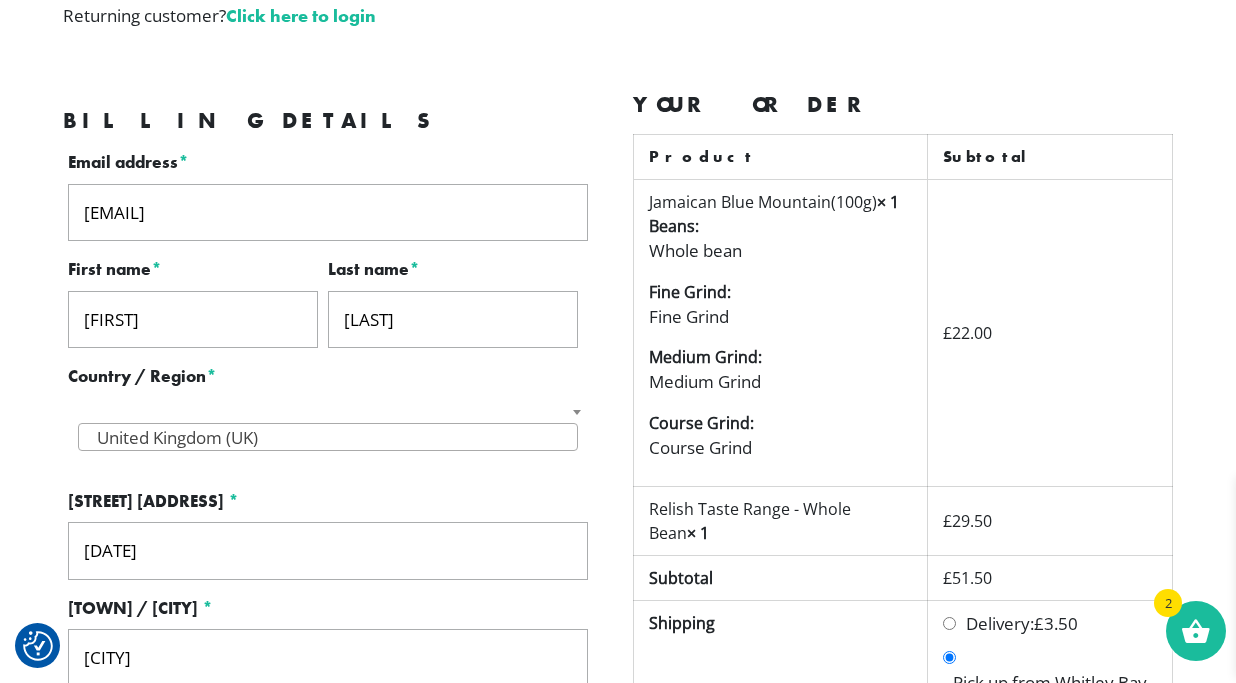 type on "SA1 4LU" 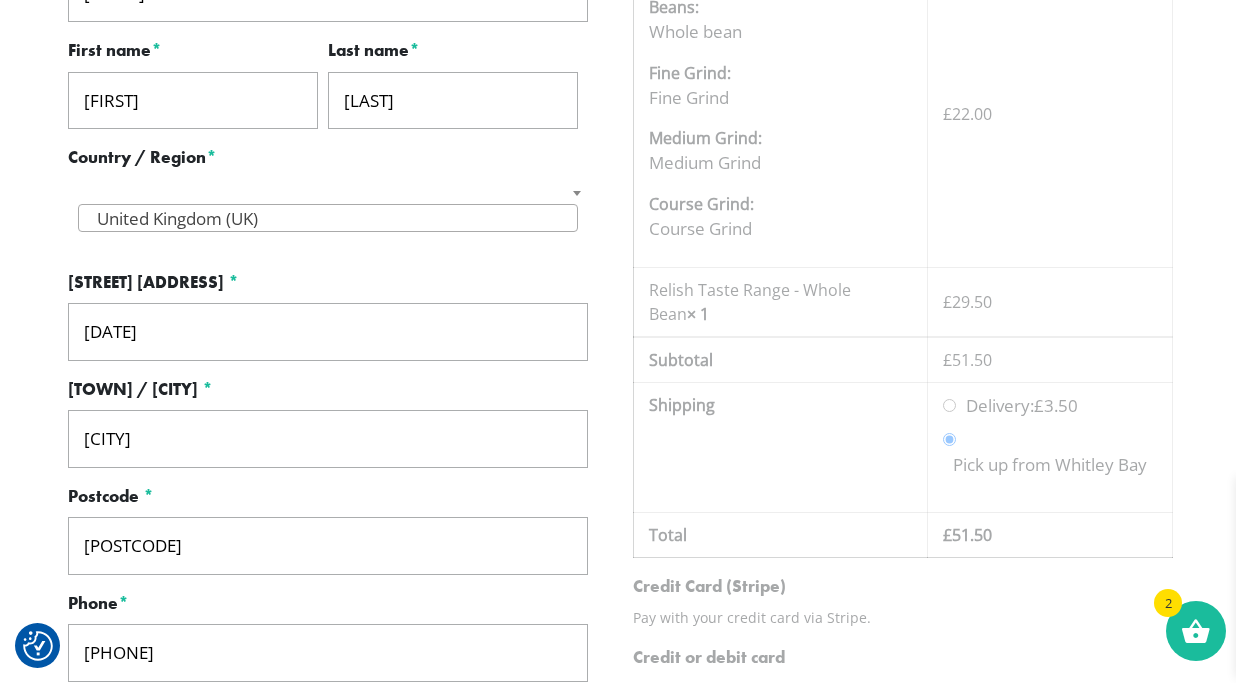 scroll, scrollTop: 637, scrollLeft: 0, axis: vertical 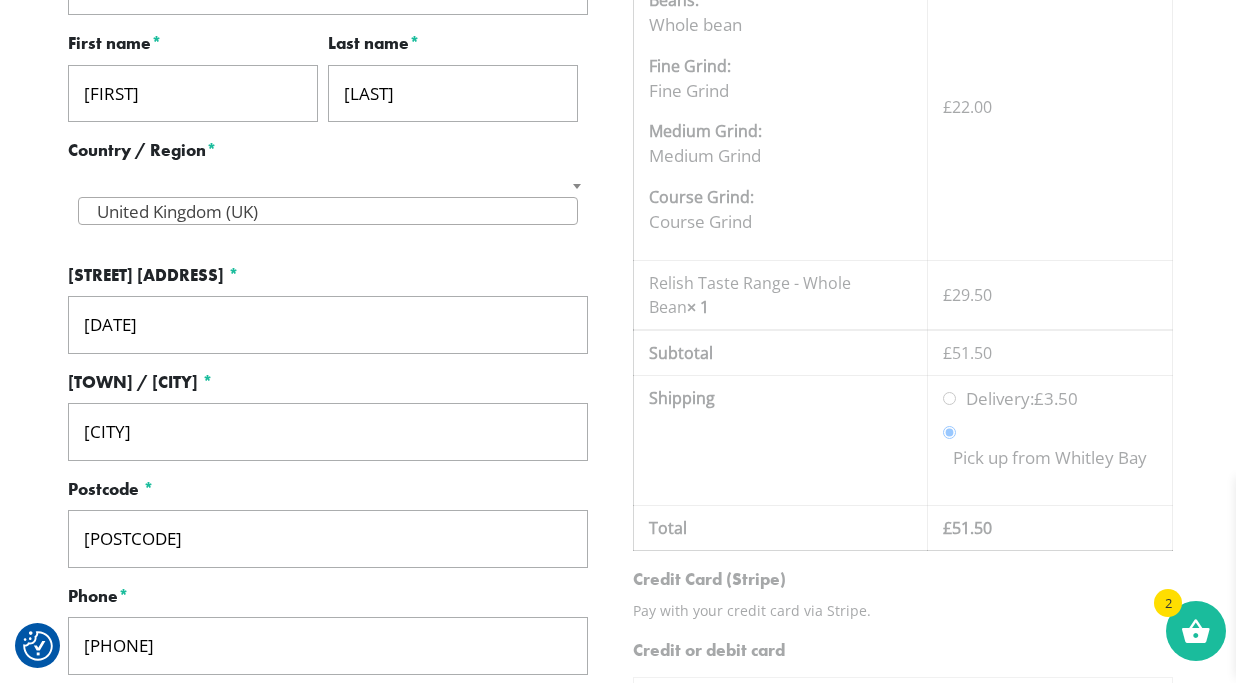 click on "03/09/2021" at bounding box center (328, 325) 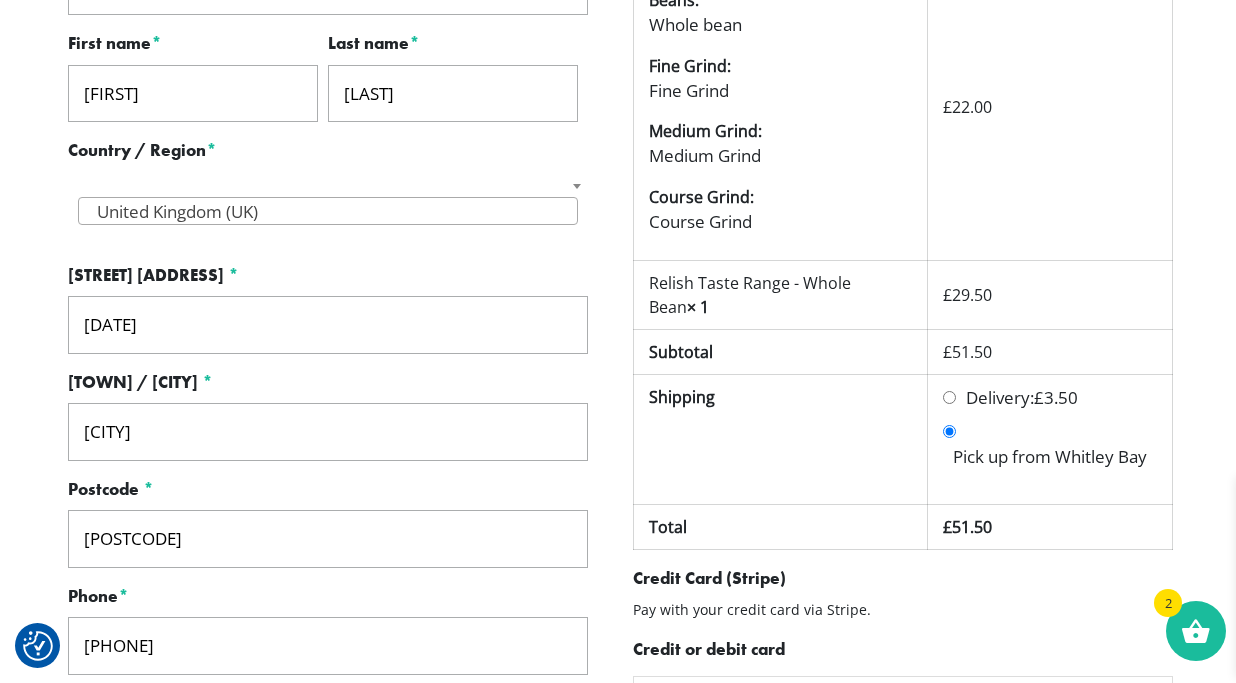 type on "44 Wentworth Gardens" 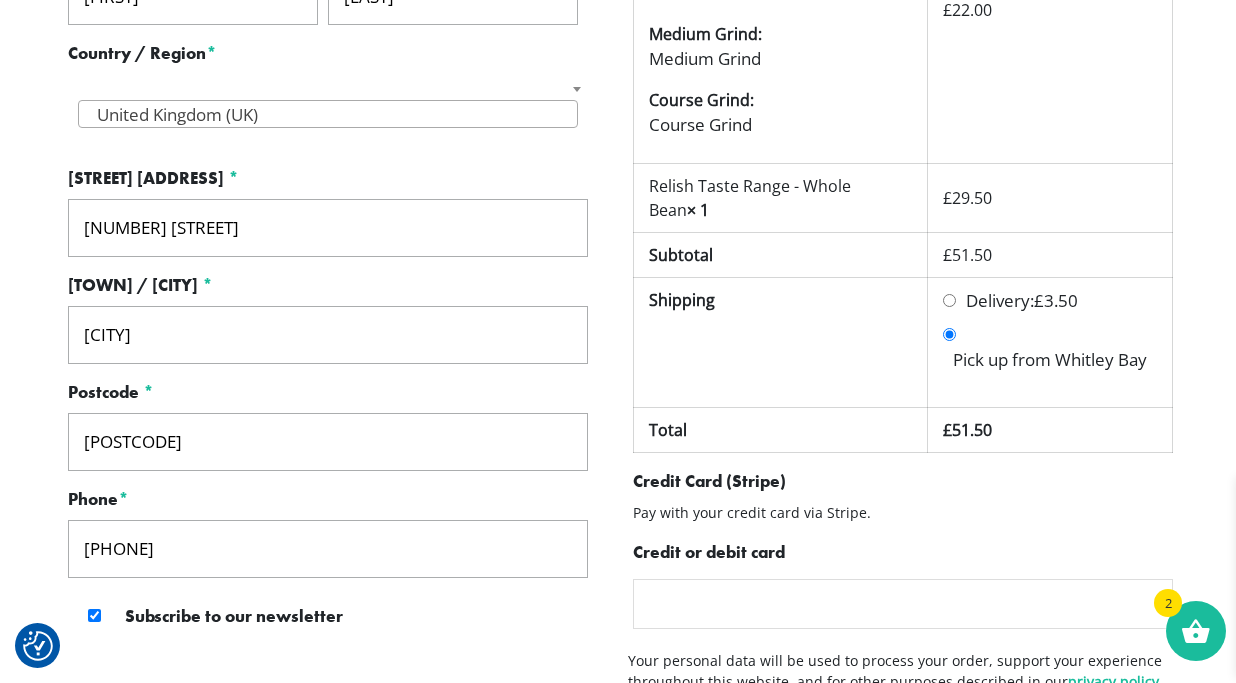 scroll, scrollTop: 735, scrollLeft: 0, axis: vertical 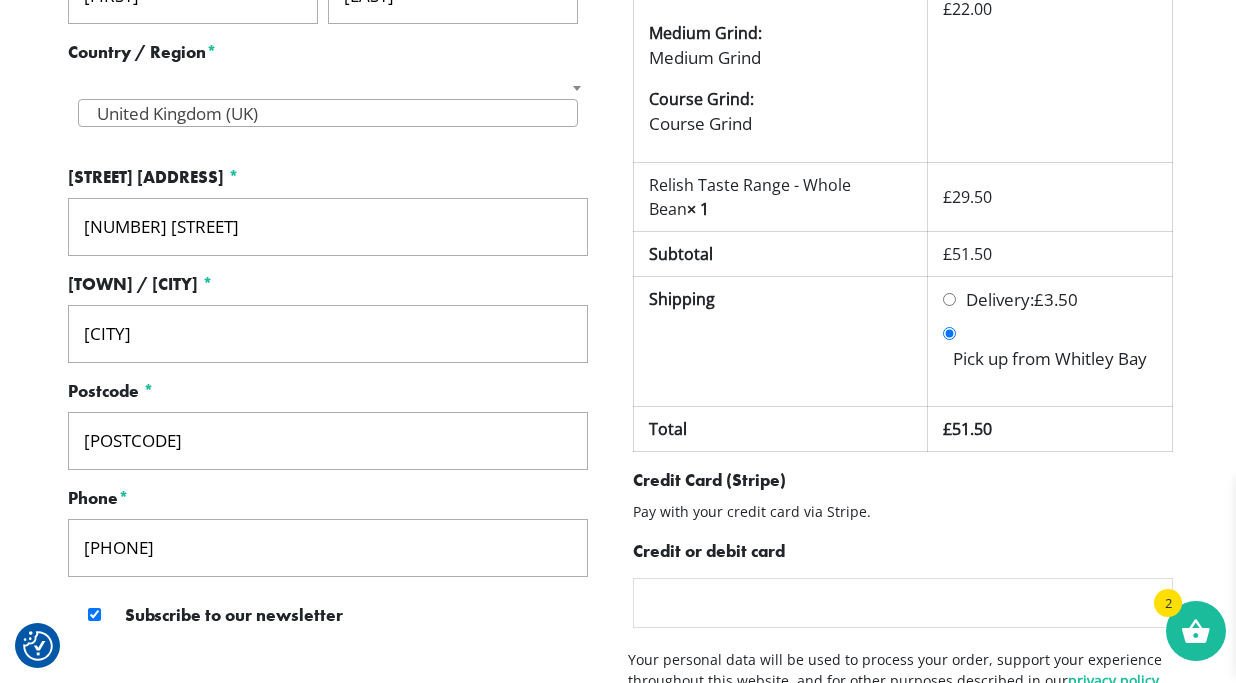 click on "Swansea" at bounding box center (328, 334) 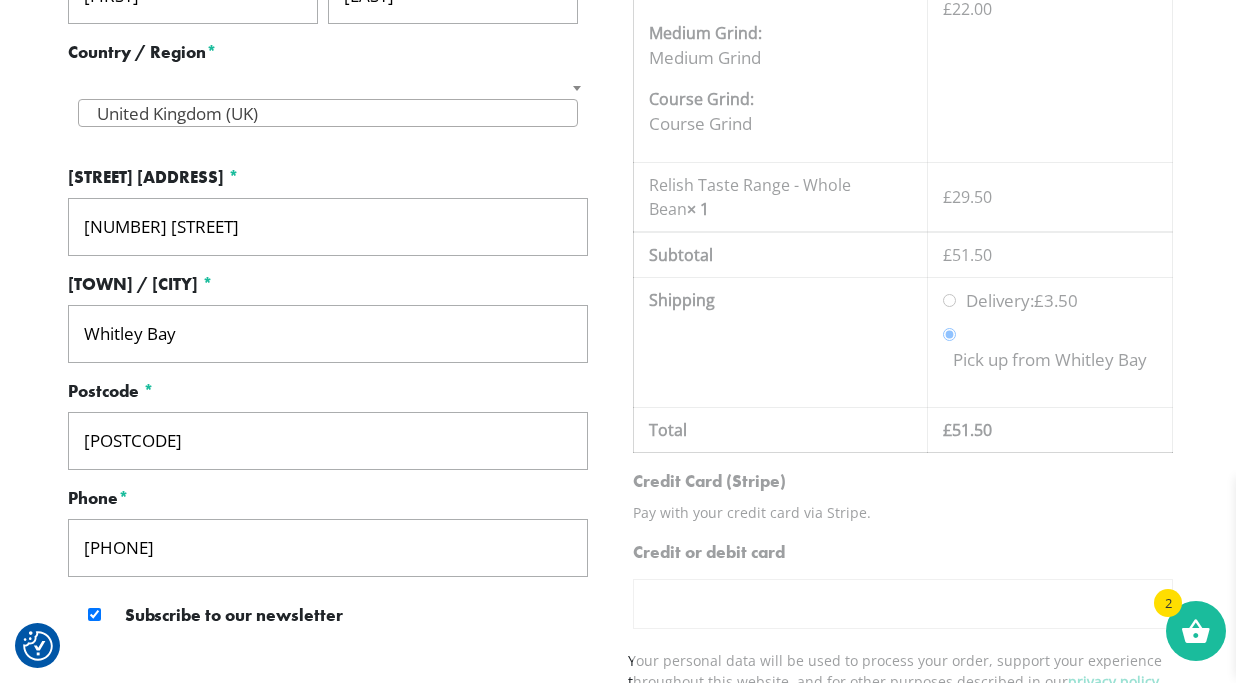 click on "SA1 4LU" at bounding box center [328, 441] 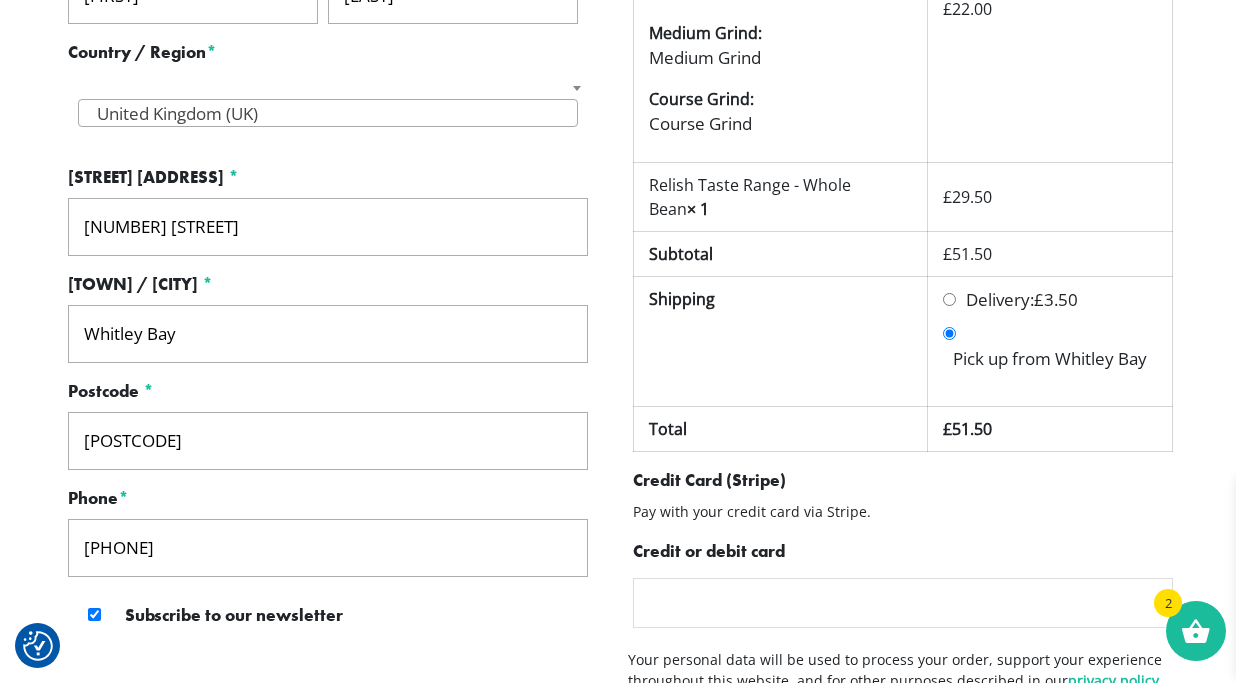 type on "NE25 9QA" 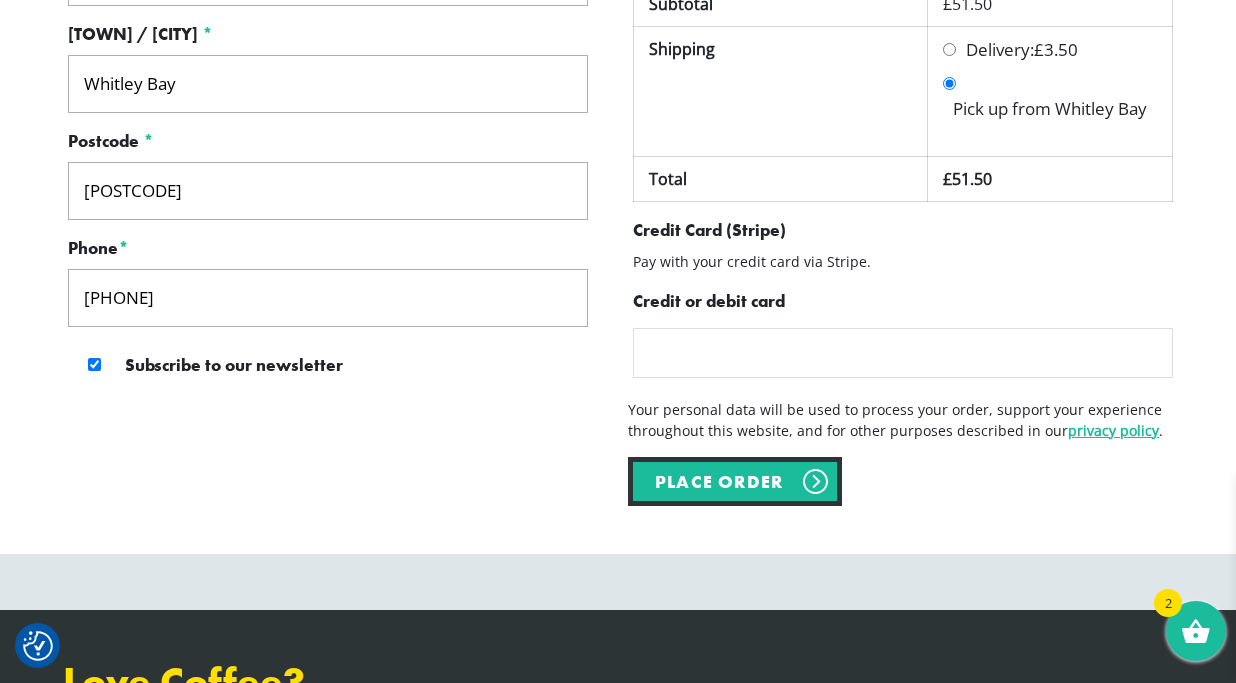 scroll, scrollTop: 990, scrollLeft: 0, axis: vertical 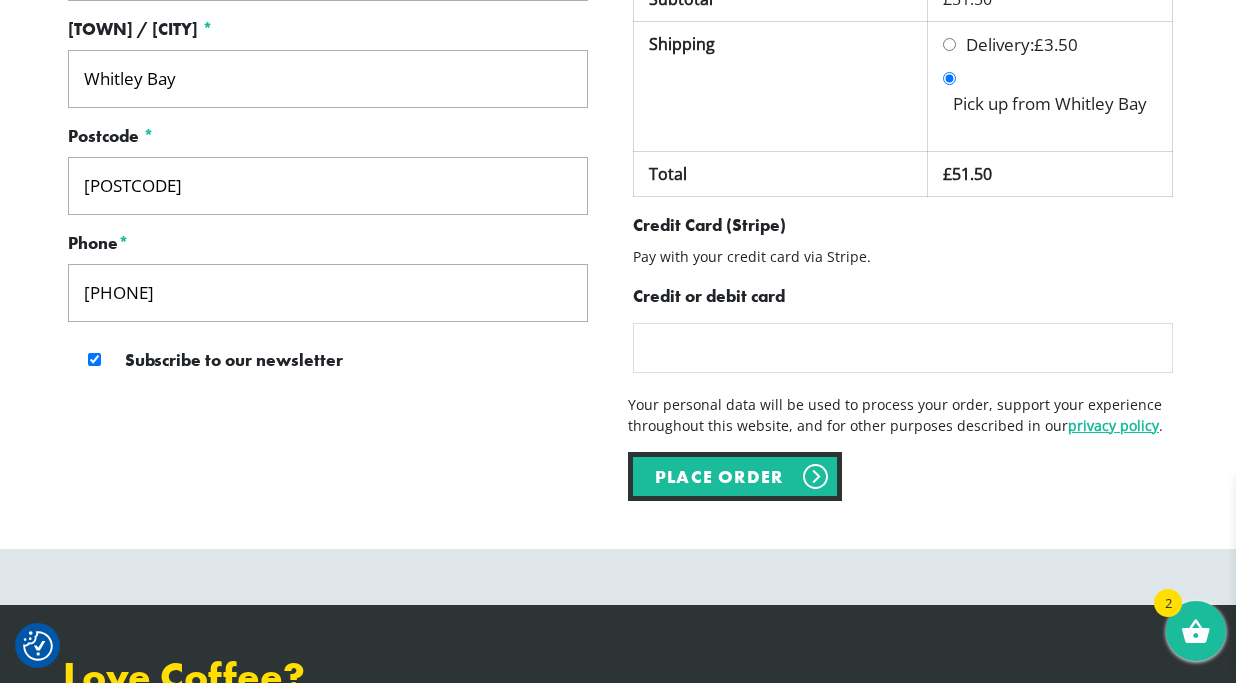 click on "Subscribe to our newsletter" at bounding box center [94, 359] 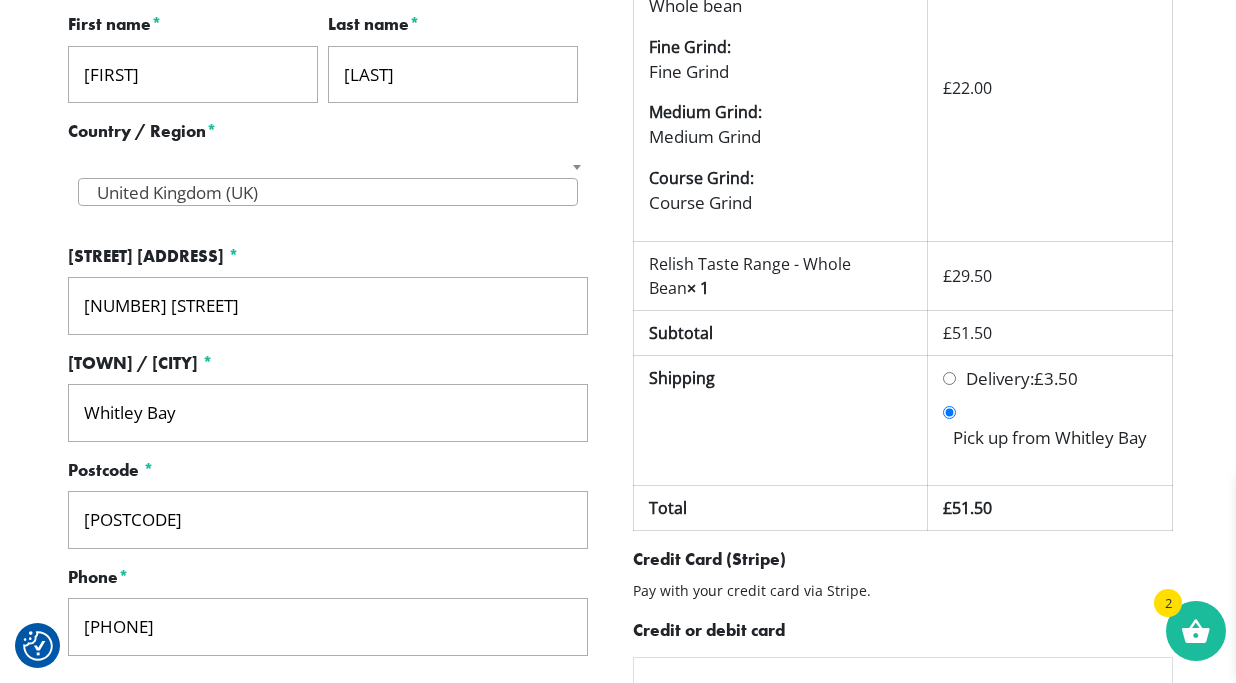 scroll, scrollTop: 668, scrollLeft: 0, axis: vertical 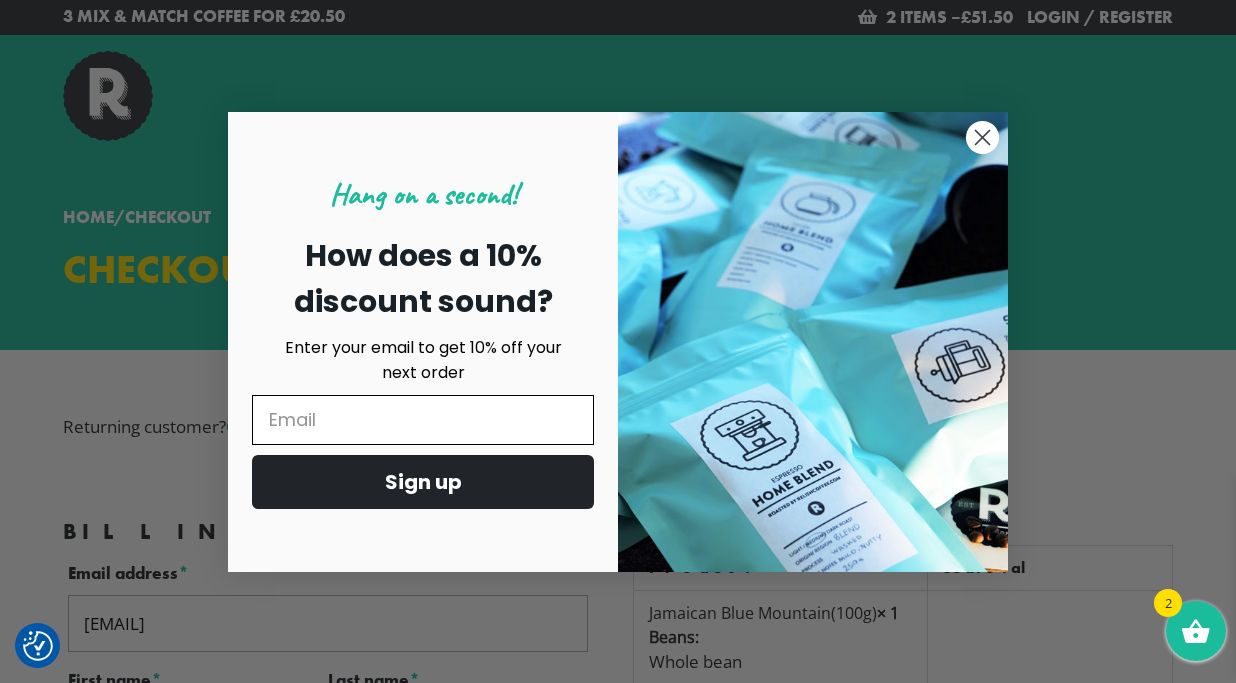 click at bounding box center [423, 420] 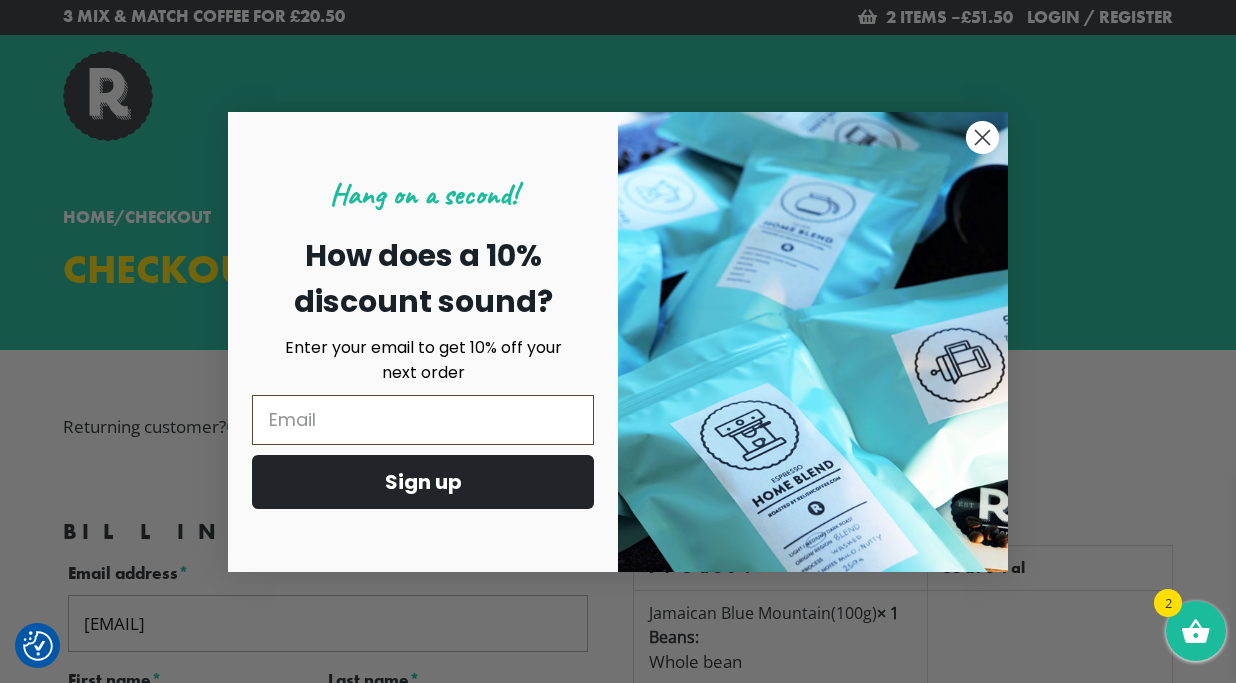type on "meganj1999@virginmedia.com" 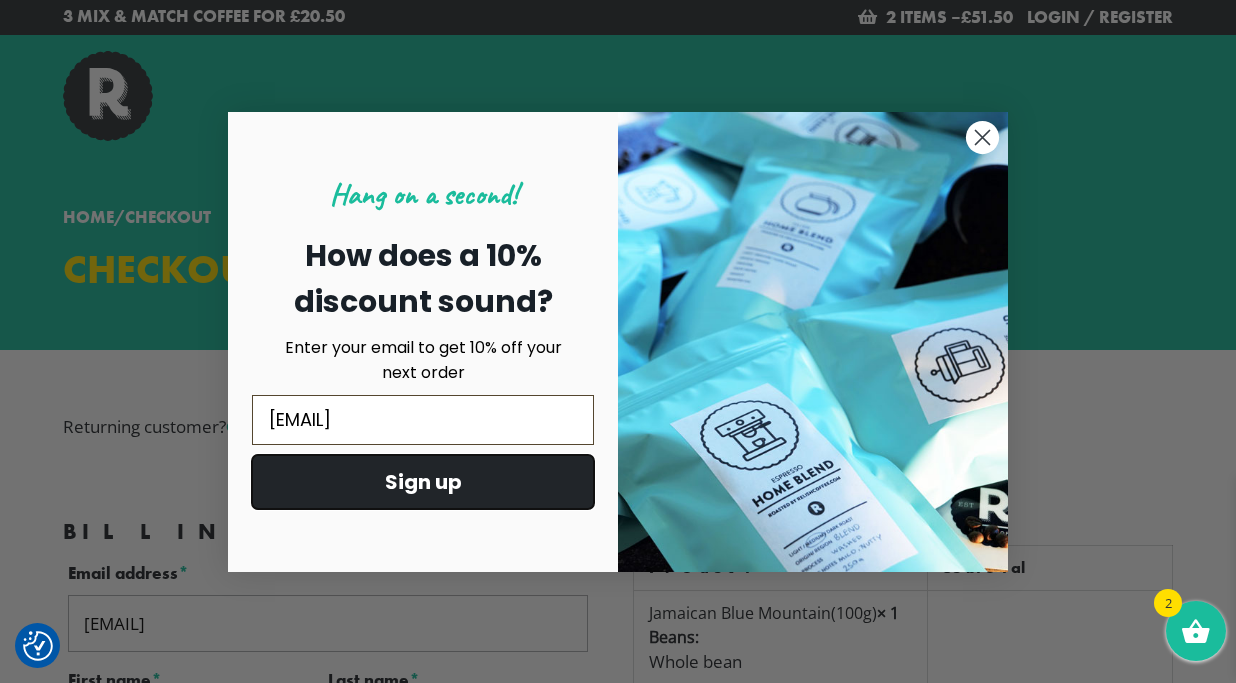 click on "Sign up" at bounding box center [423, 482] 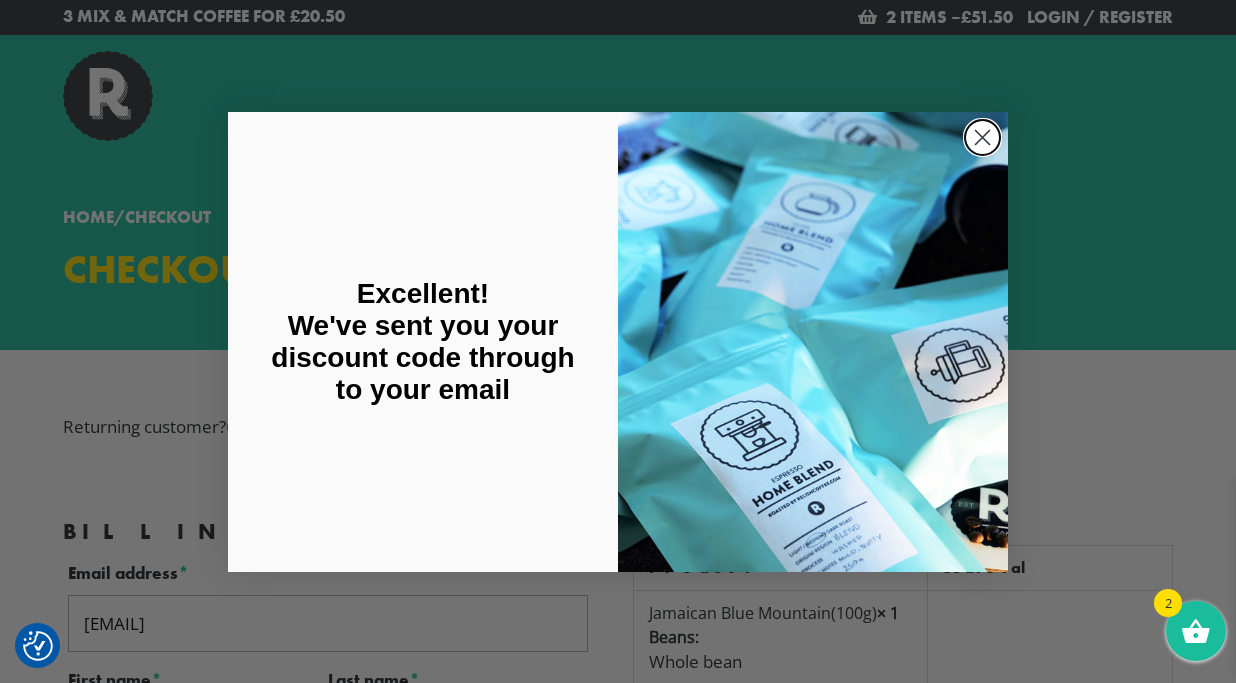 click 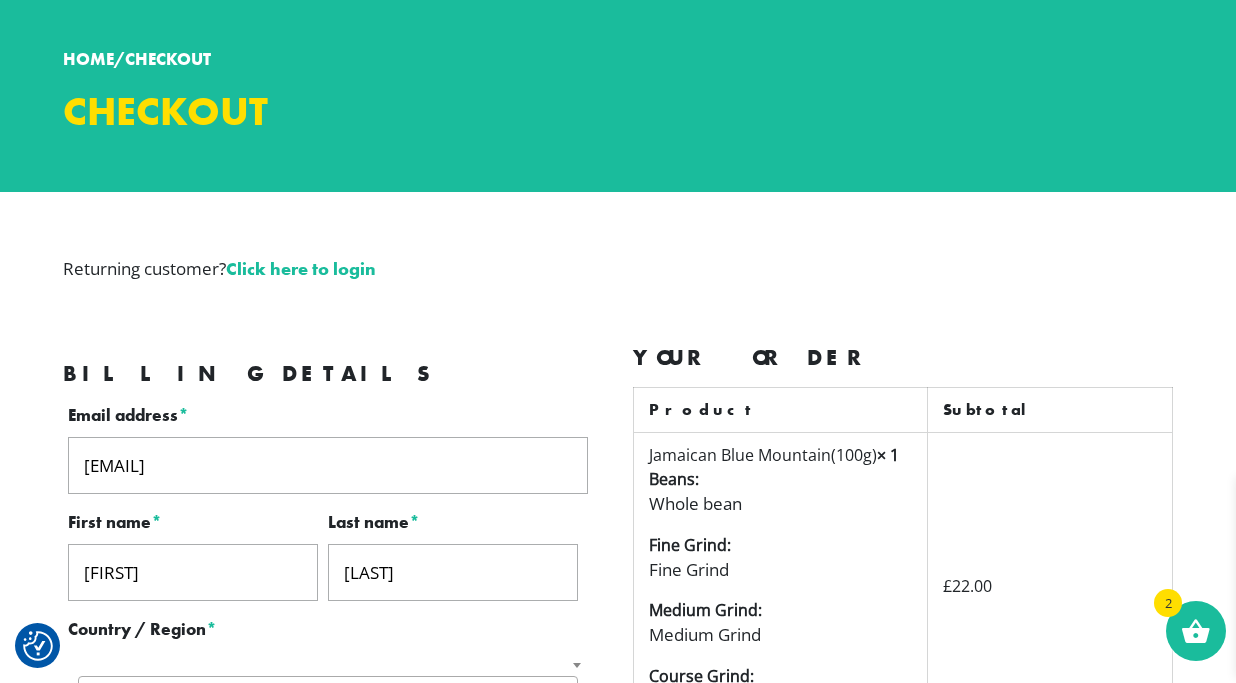 scroll, scrollTop: 0, scrollLeft: 0, axis: both 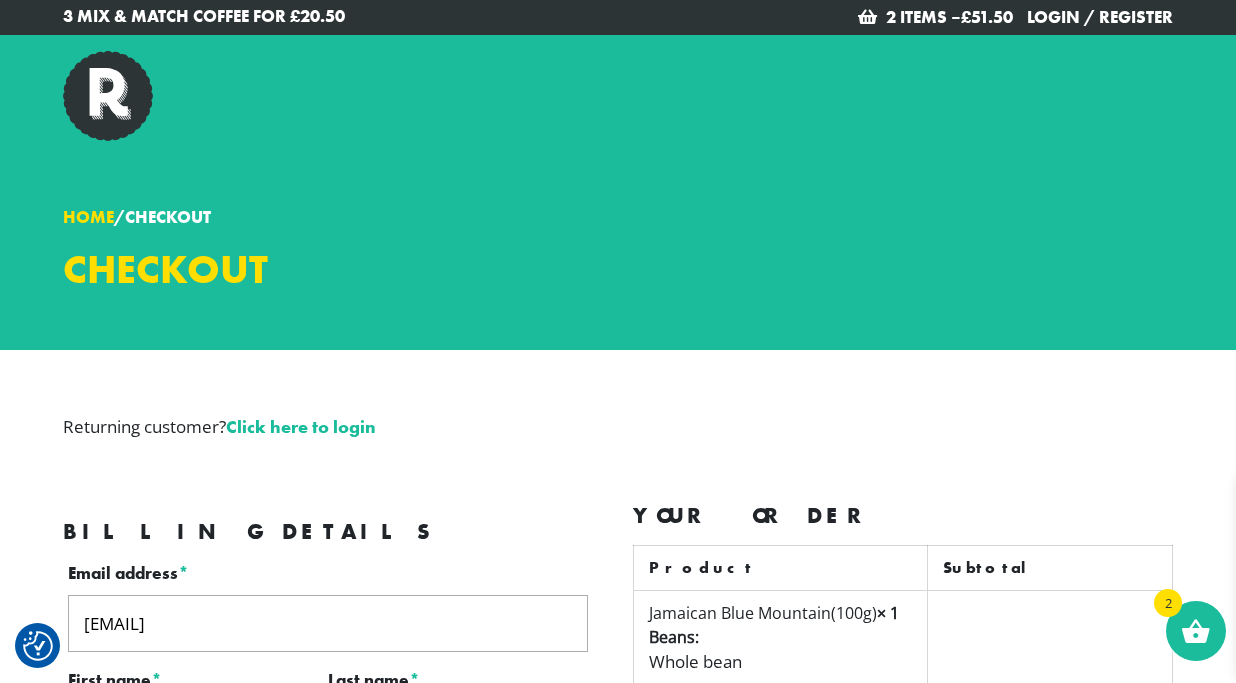 click on "Home" at bounding box center [88, 217] 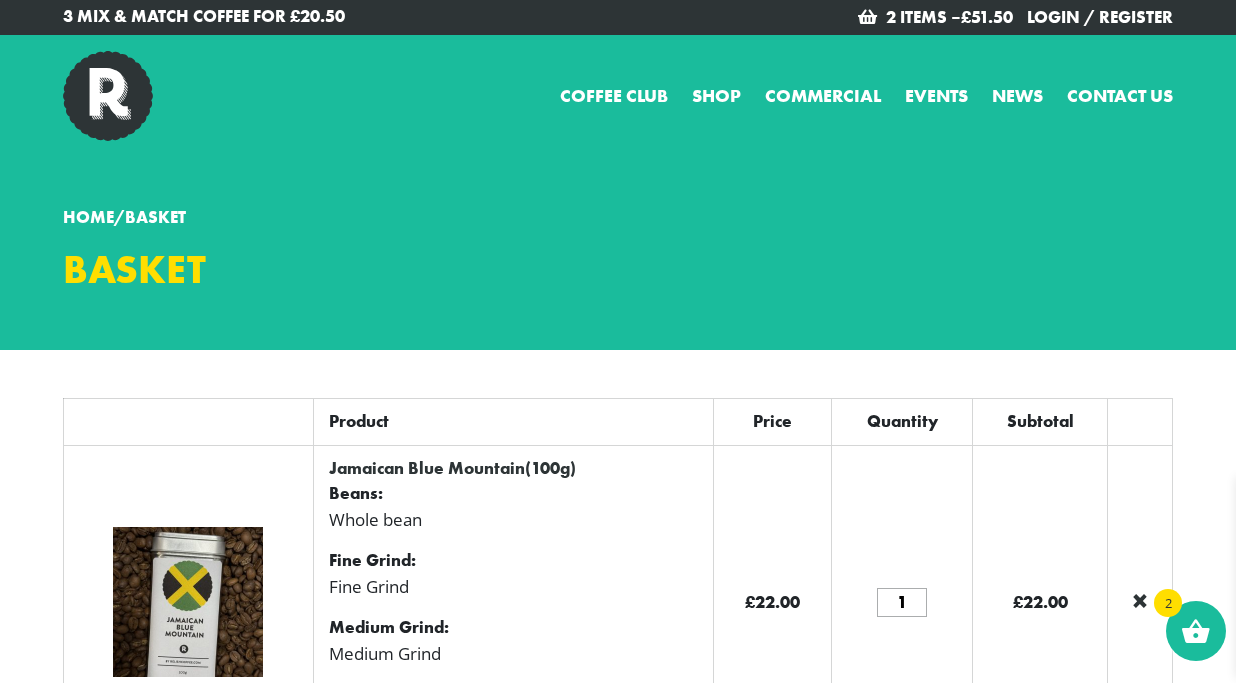 scroll, scrollTop: 0, scrollLeft: 0, axis: both 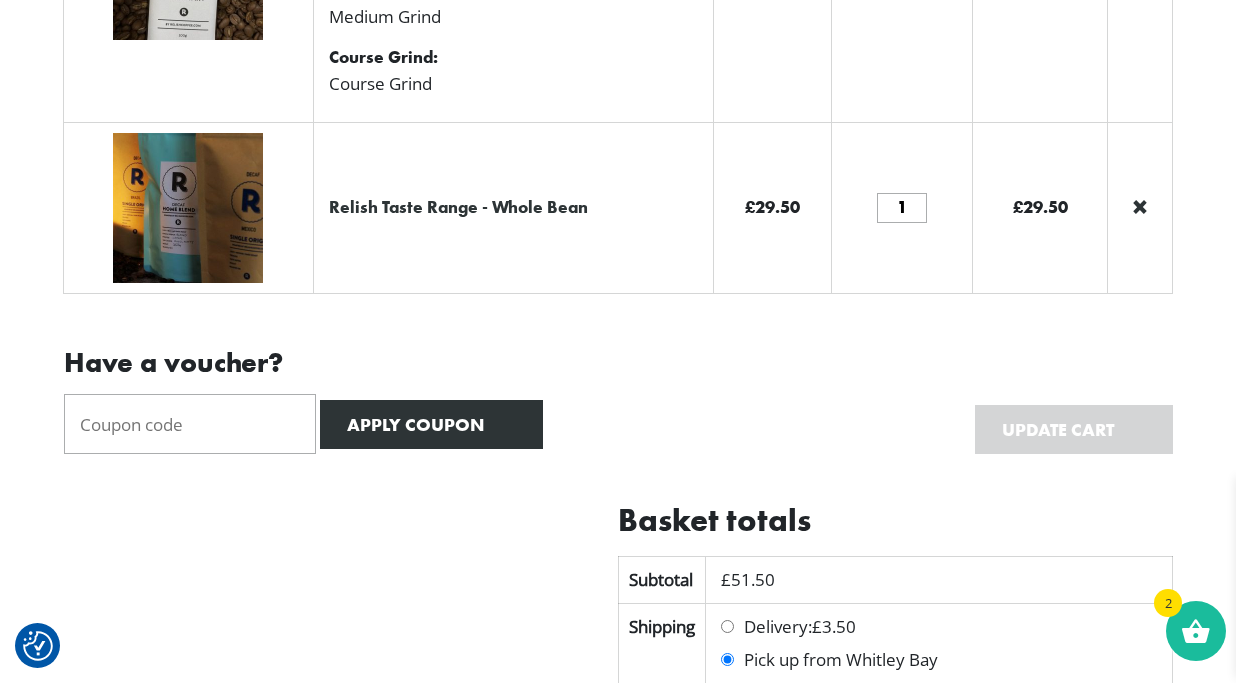 click on "Have a voucher?" at bounding box center [190, 424] 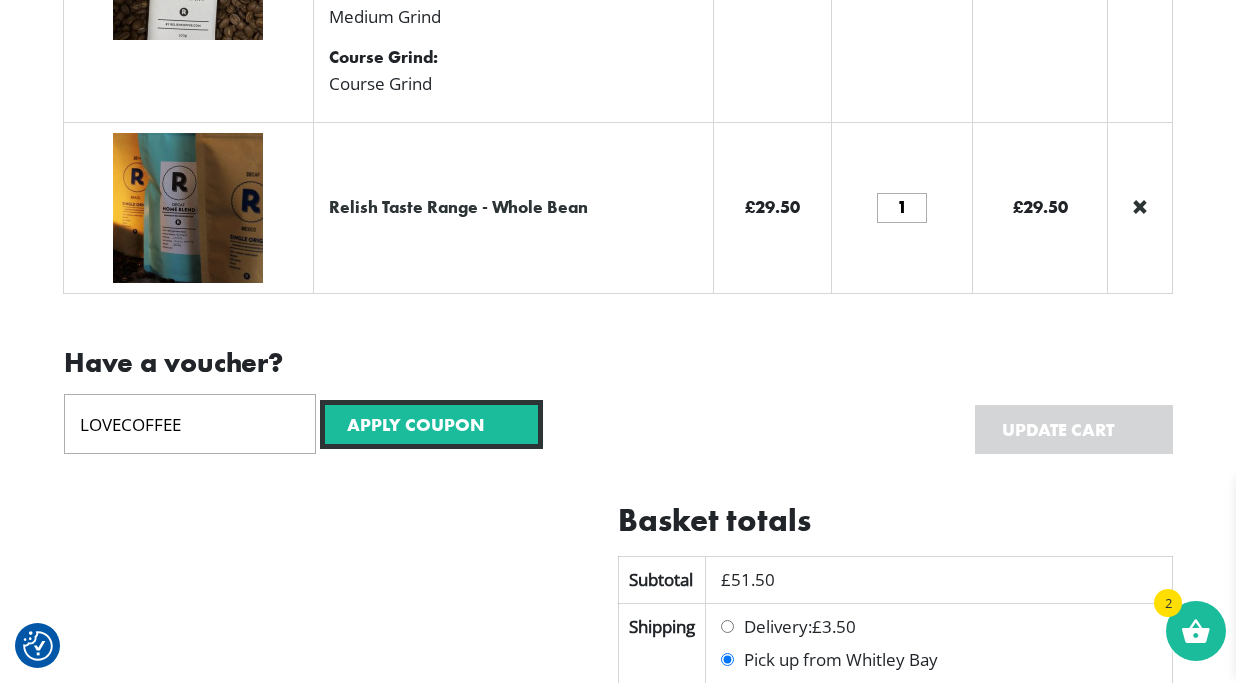 type on "LOVECOFFEE" 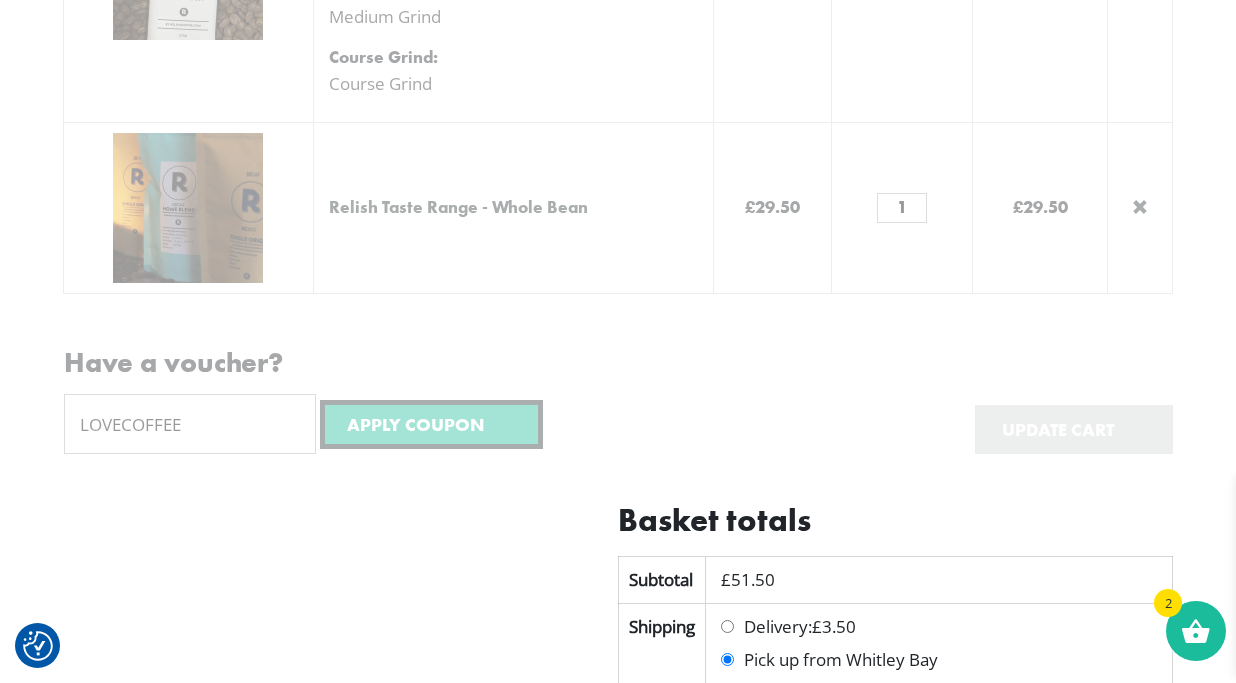 type 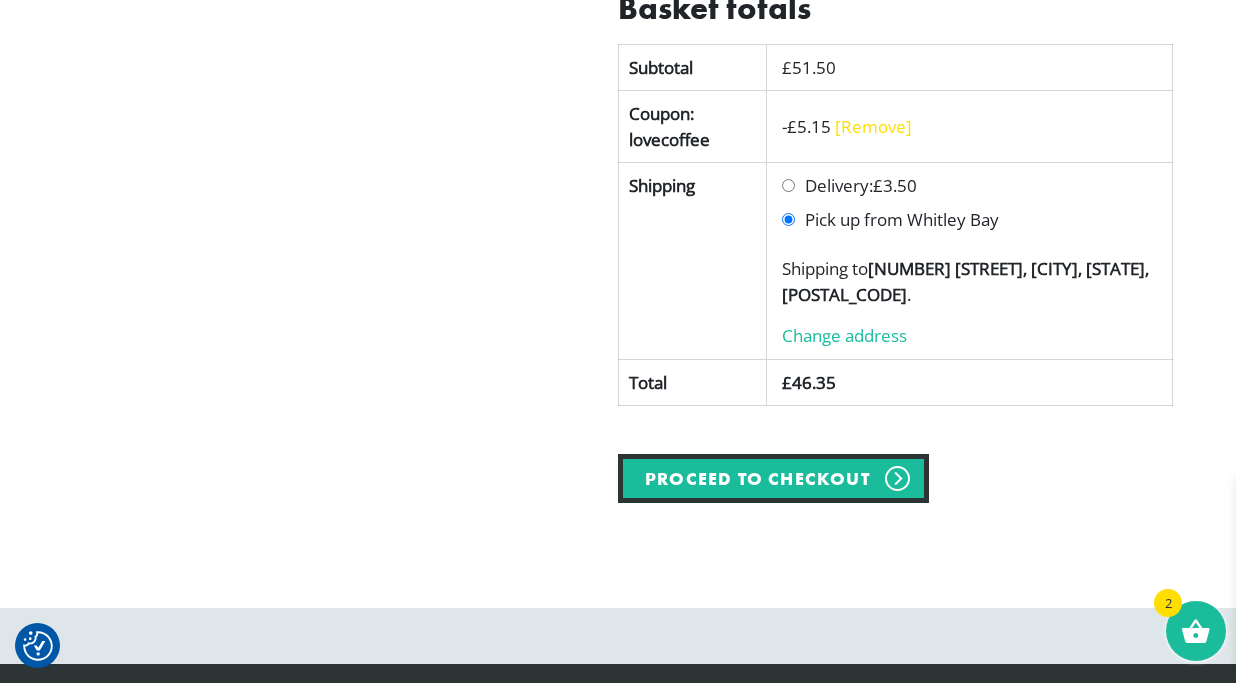 scroll, scrollTop: 1283, scrollLeft: 0, axis: vertical 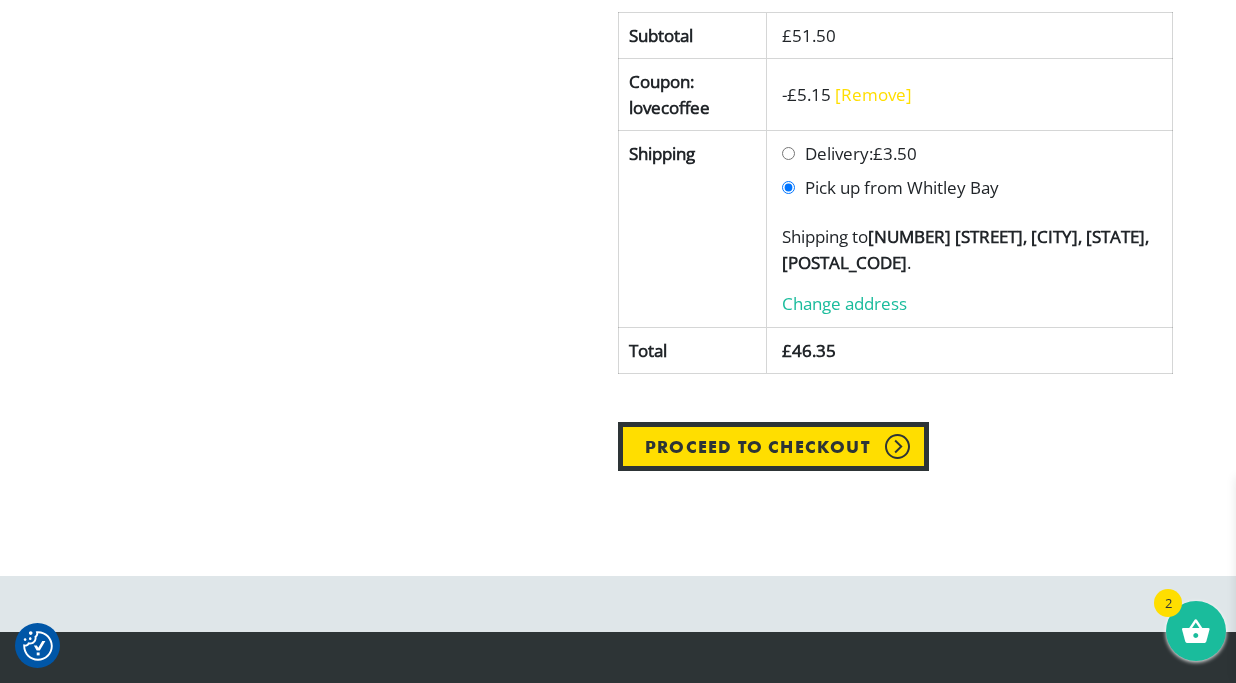 click on "Proceed to checkout" at bounding box center (773, 446) 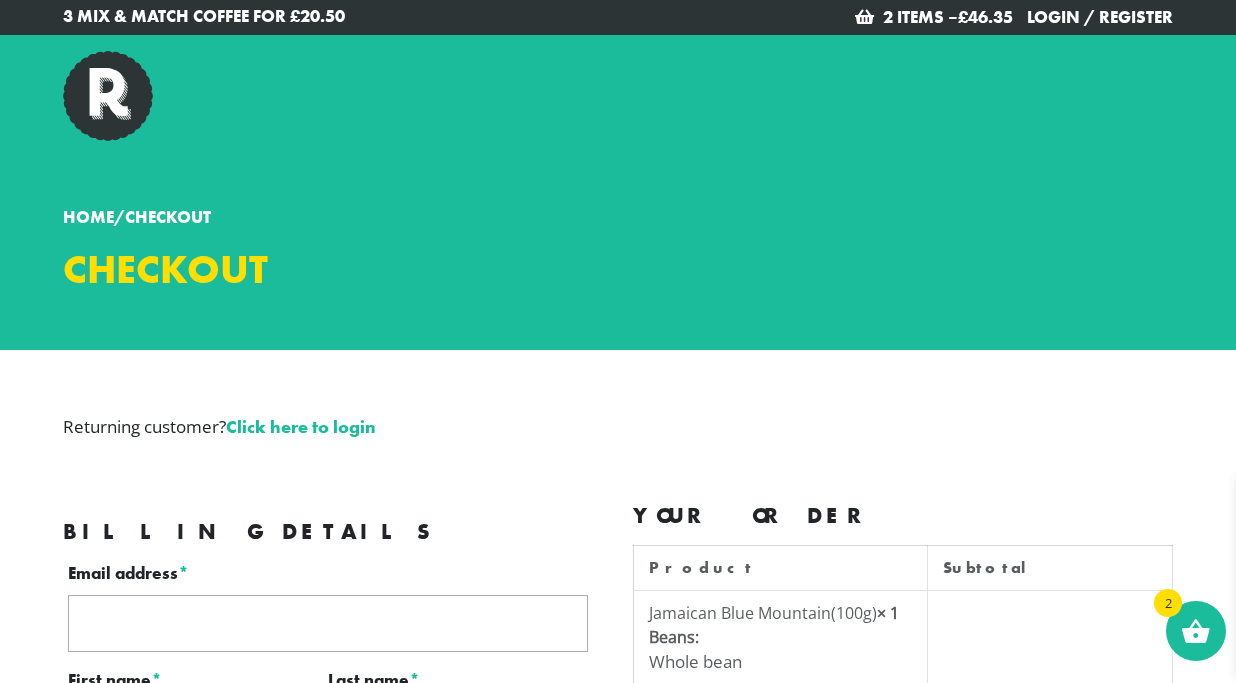 scroll, scrollTop: 0, scrollLeft: 0, axis: both 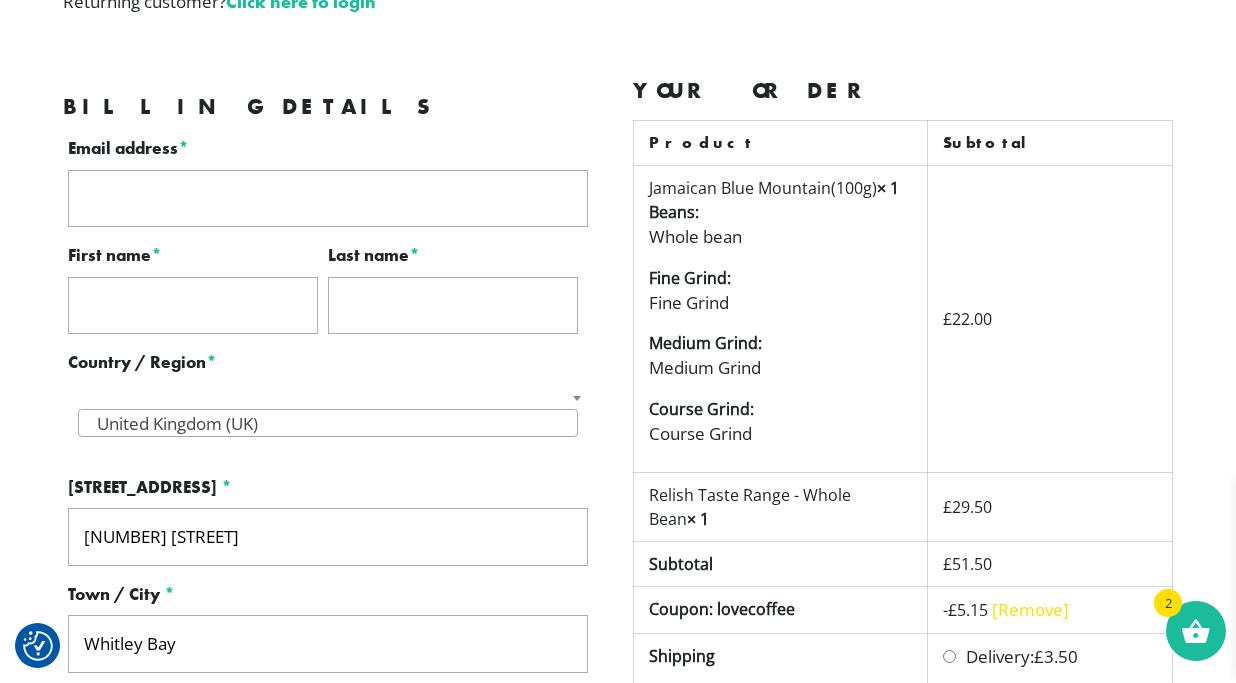 click on "Email address  *" at bounding box center [328, 199] 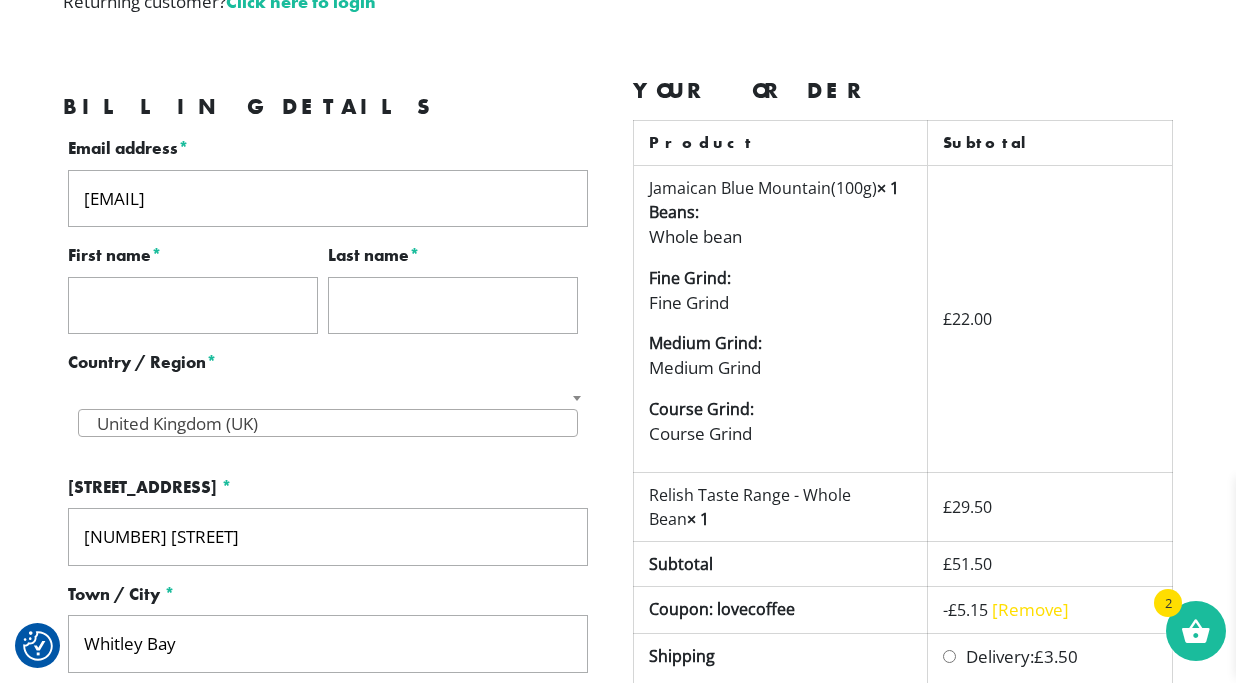 type on "Megan" 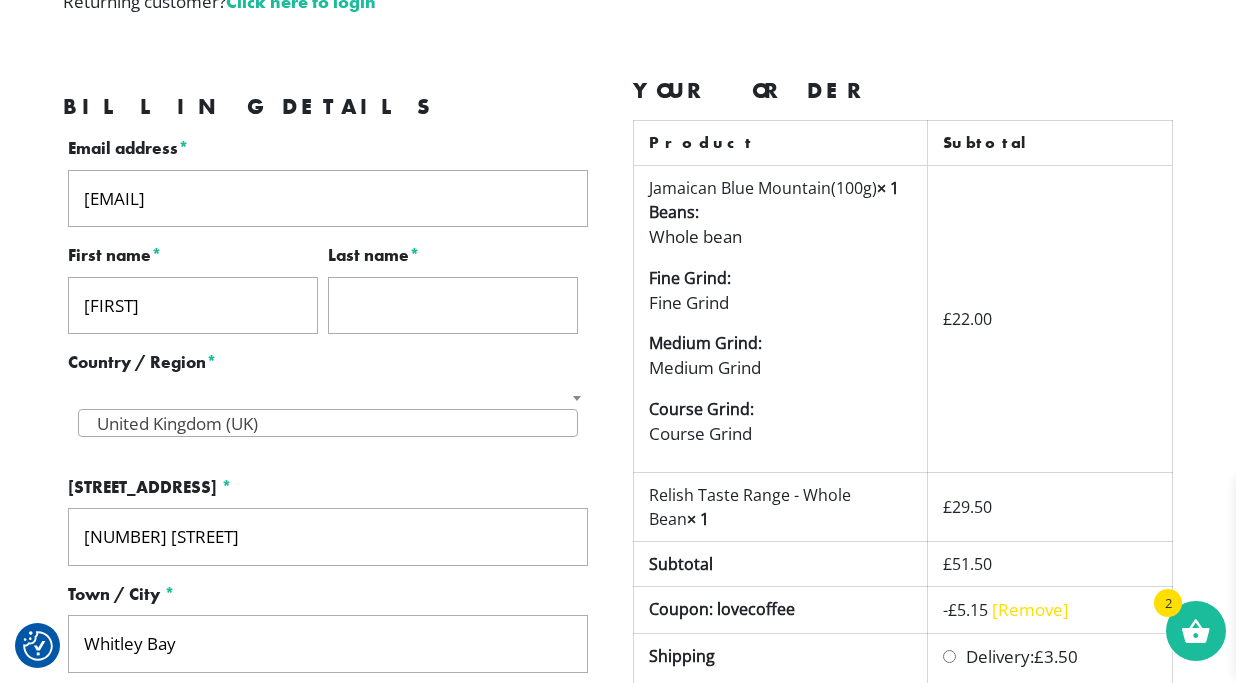 type on "Johnston" 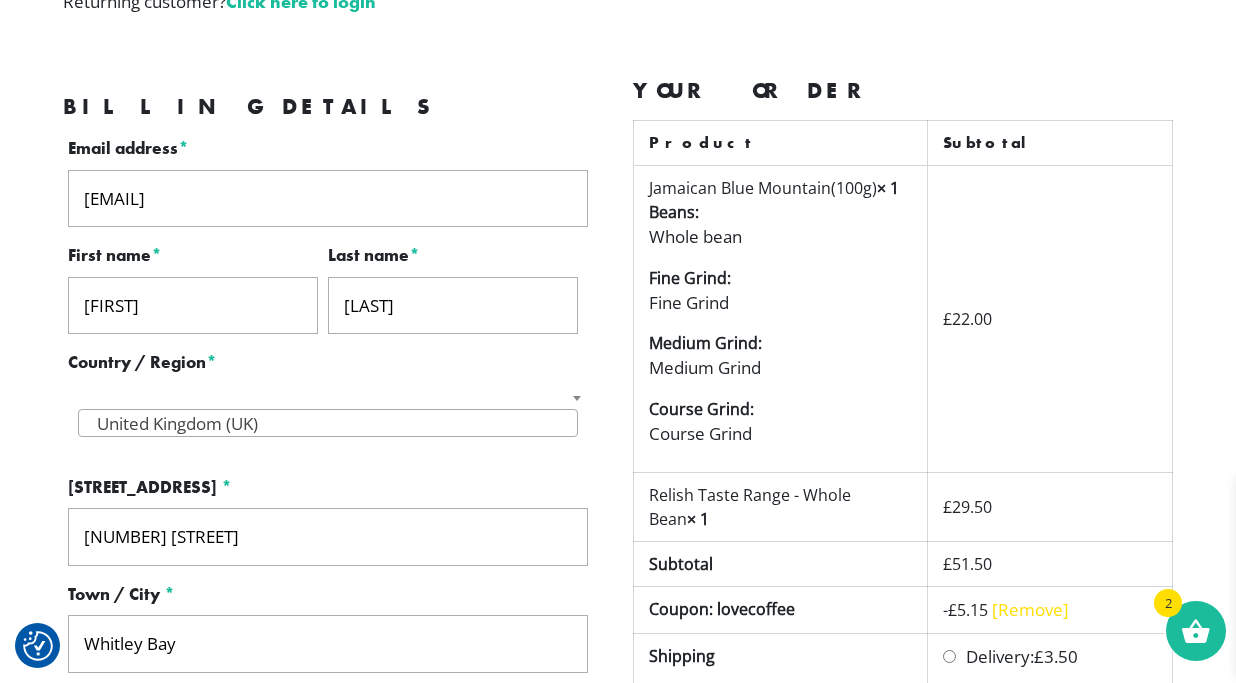 type on "+447807154293" 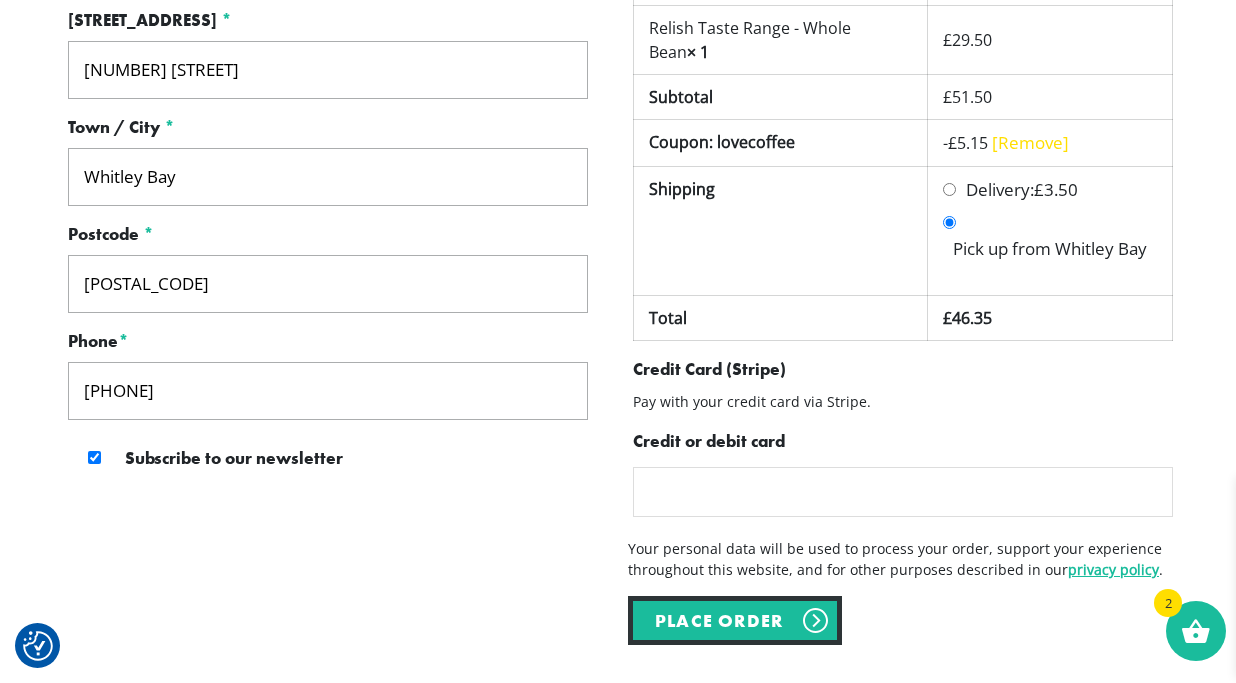 scroll, scrollTop: 893, scrollLeft: 0, axis: vertical 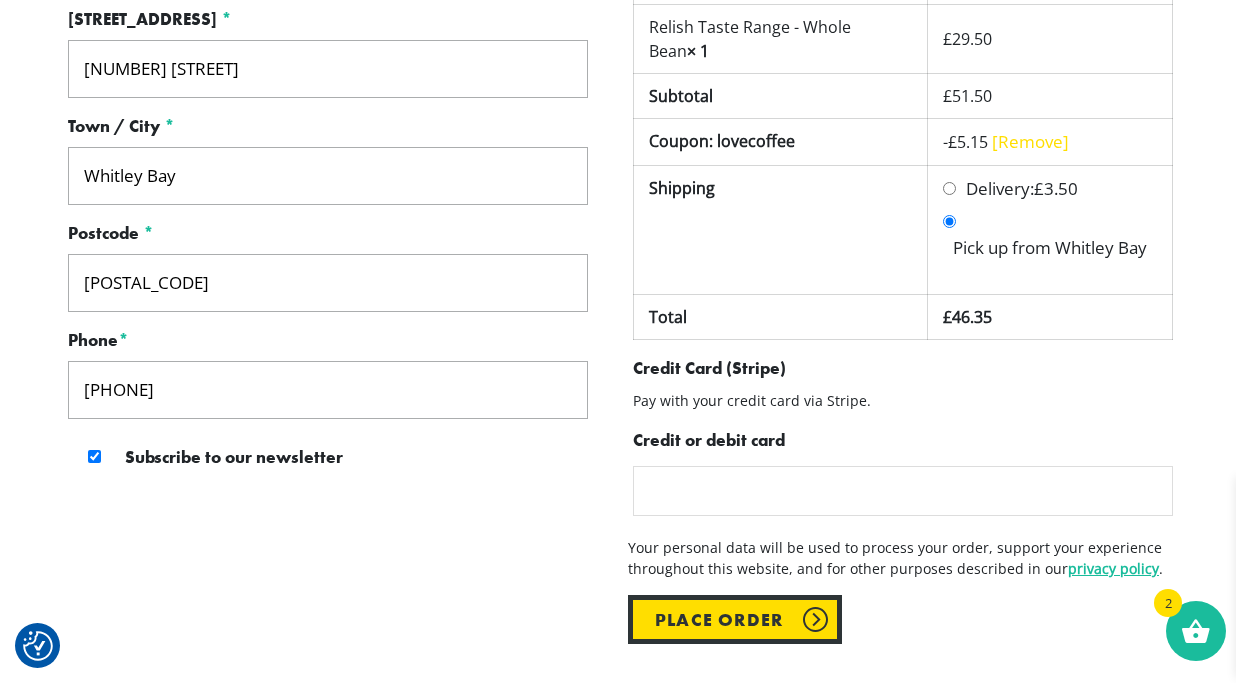 click on "Place order" at bounding box center (735, 619) 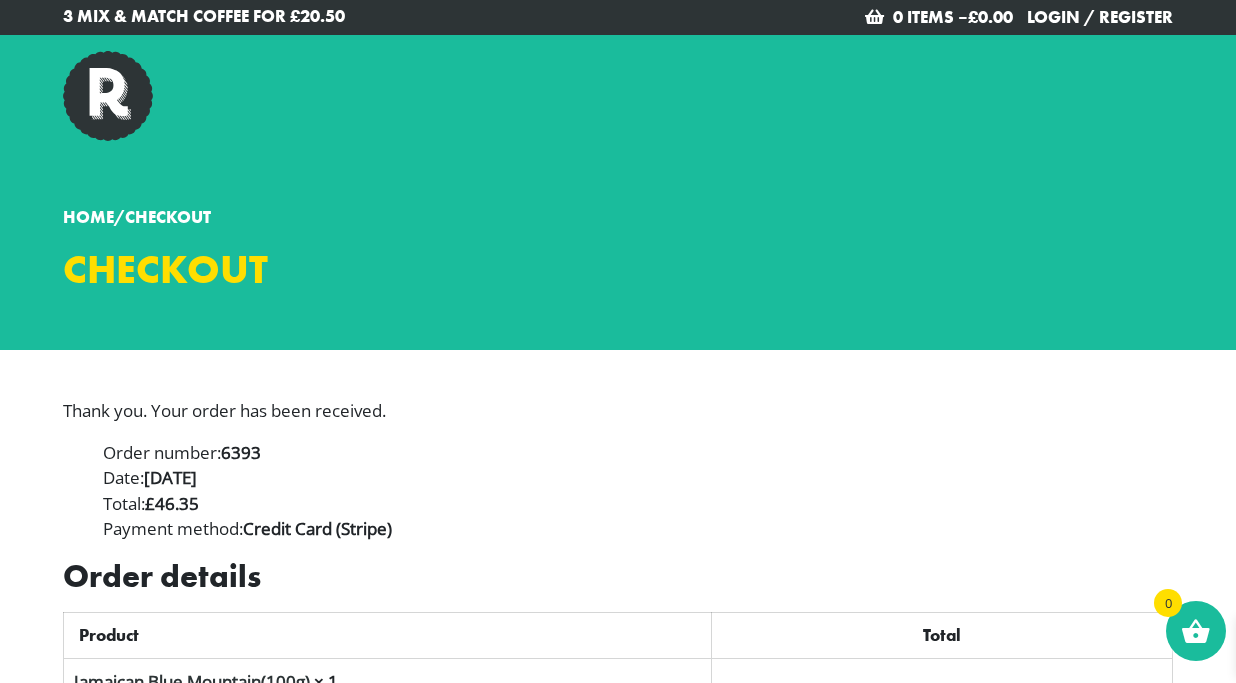 scroll, scrollTop: 0, scrollLeft: 0, axis: both 